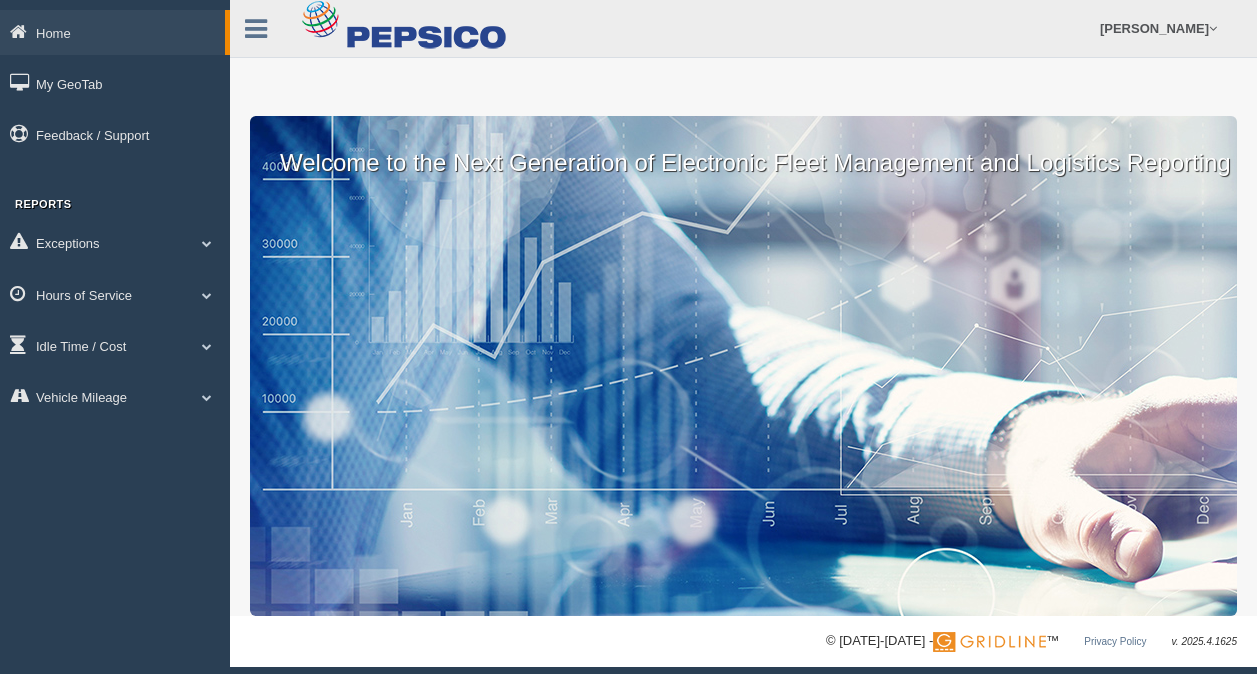 scroll, scrollTop: 0, scrollLeft: 0, axis: both 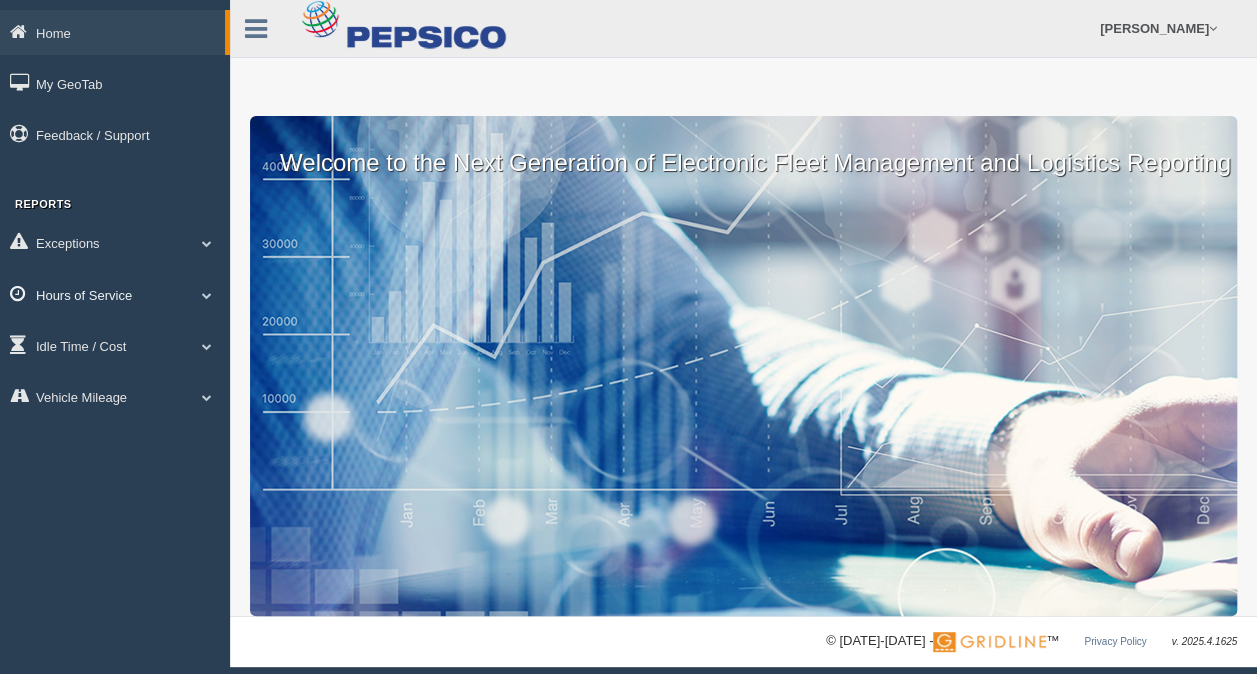 click on "Hours of Service" at bounding box center [115, 294] 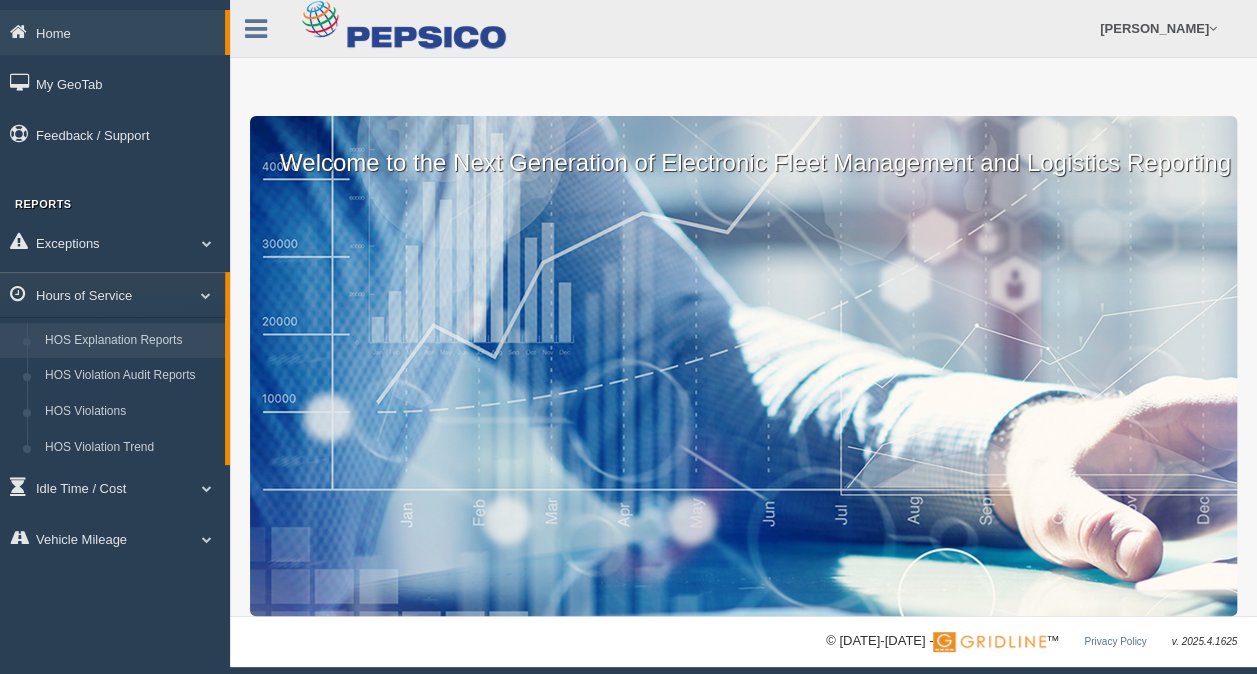 click on "HOS Explanation Reports" at bounding box center (130, 341) 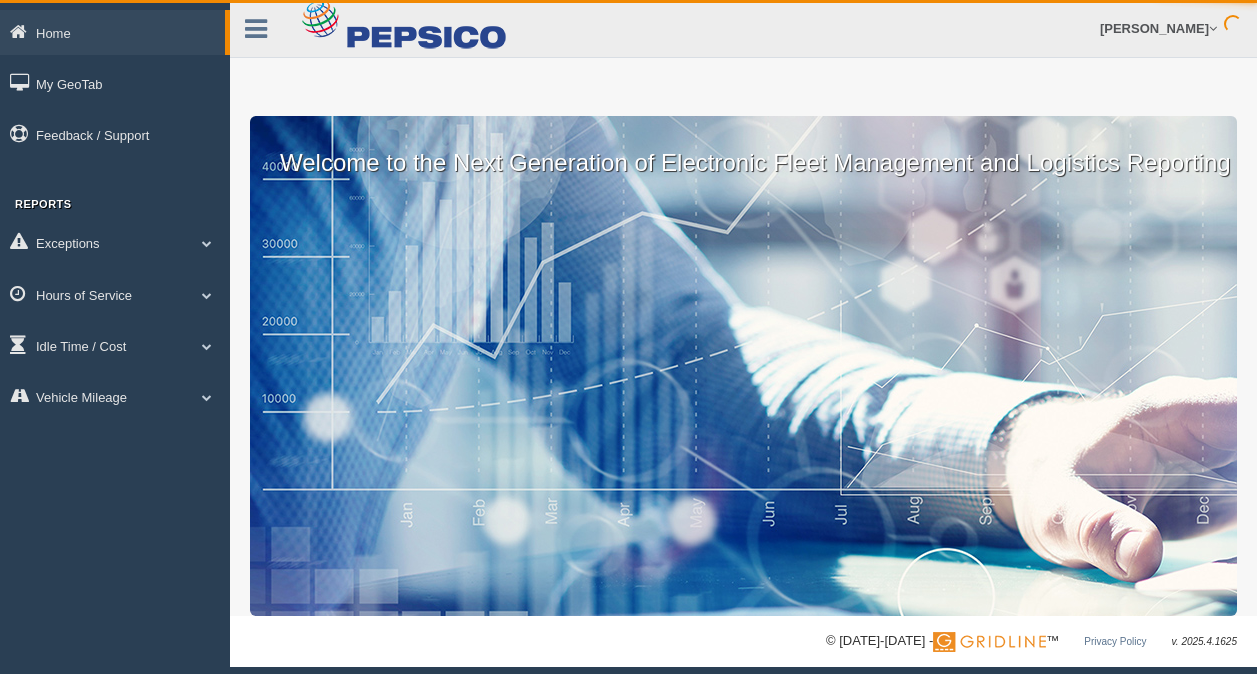 scroll, scrollTop: 0, scrollLeft: 0, axis: both 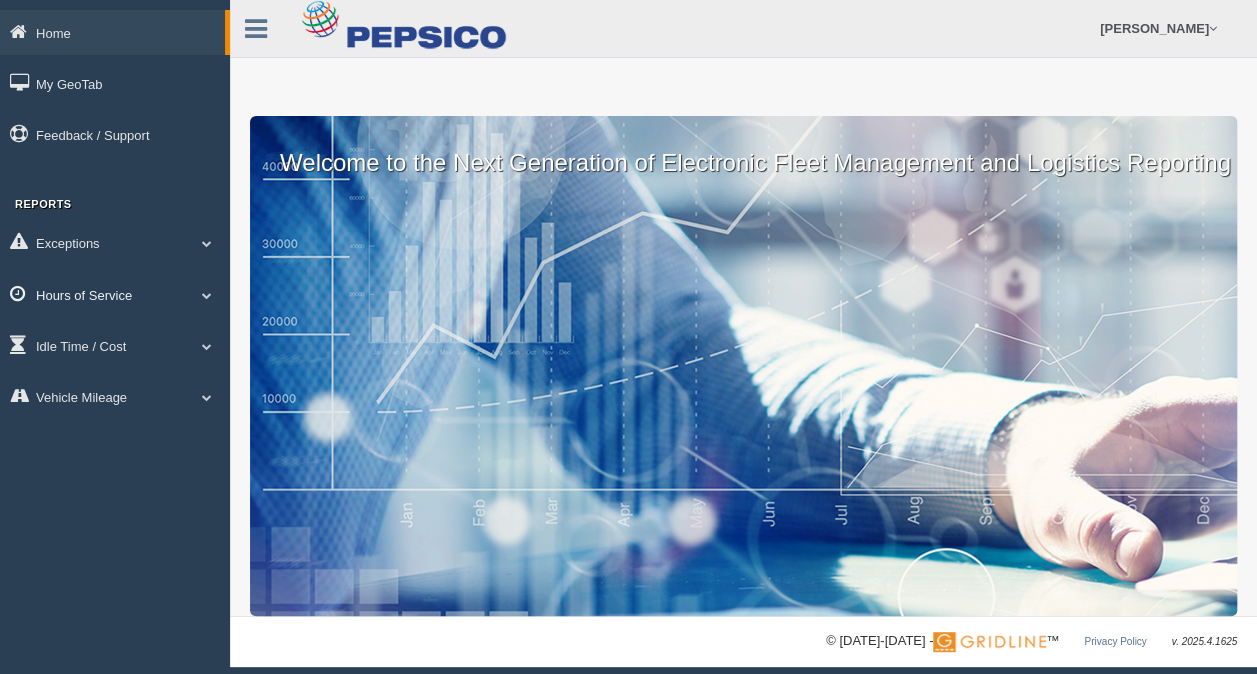 click on "Hours of Service" at bounding box center (115, 294) 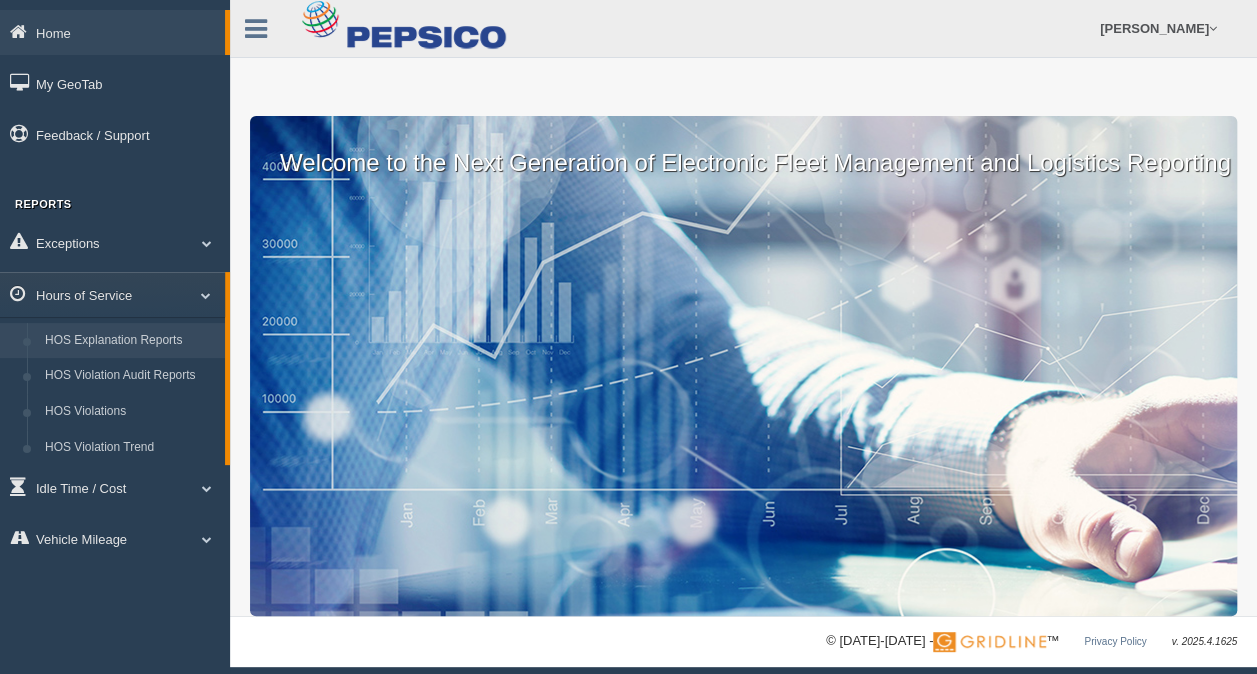 click on "HOS Explanation Reports" at bounding box center [130, 341] 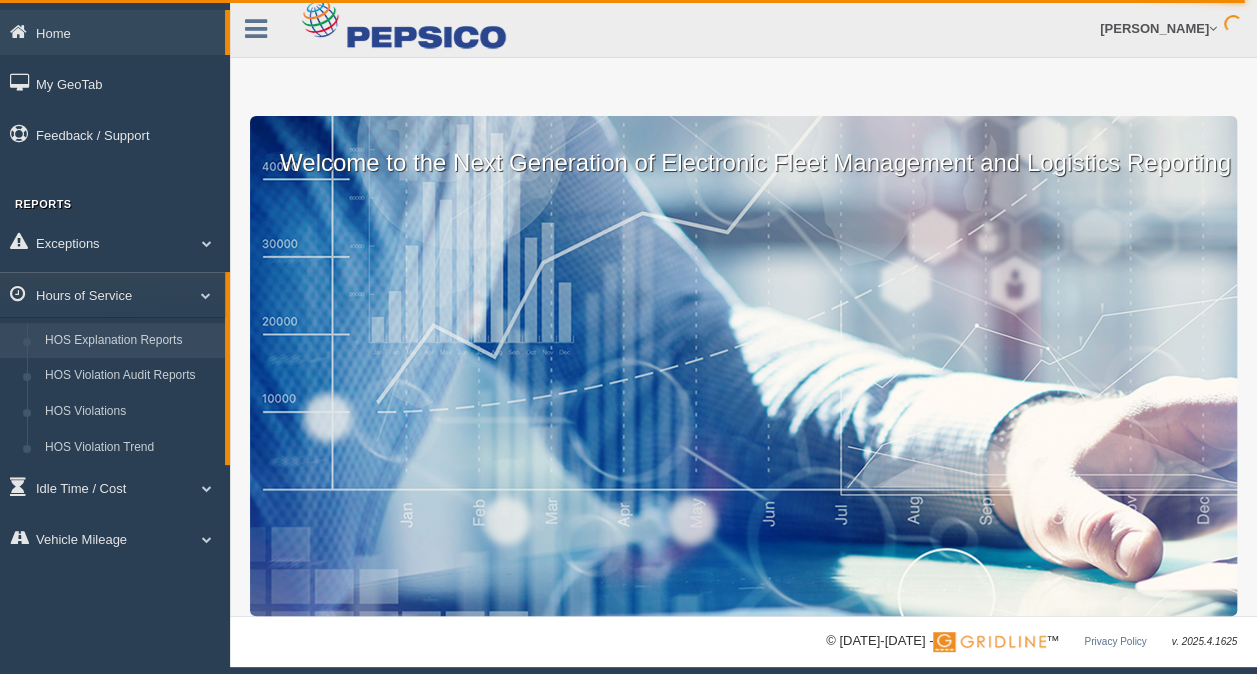 click on "HOS Explanation Reports" at bounding box center (130, 341) 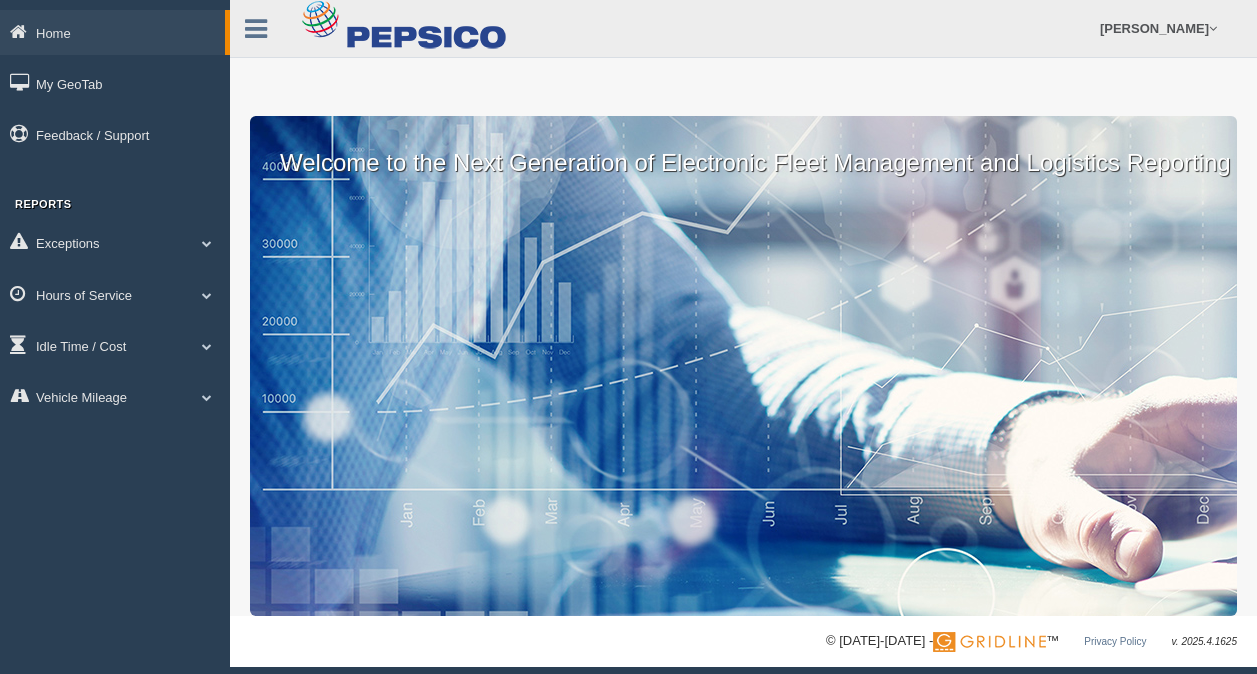 scroll, scrollTop: 0, scrollLeft: 0, axis: both 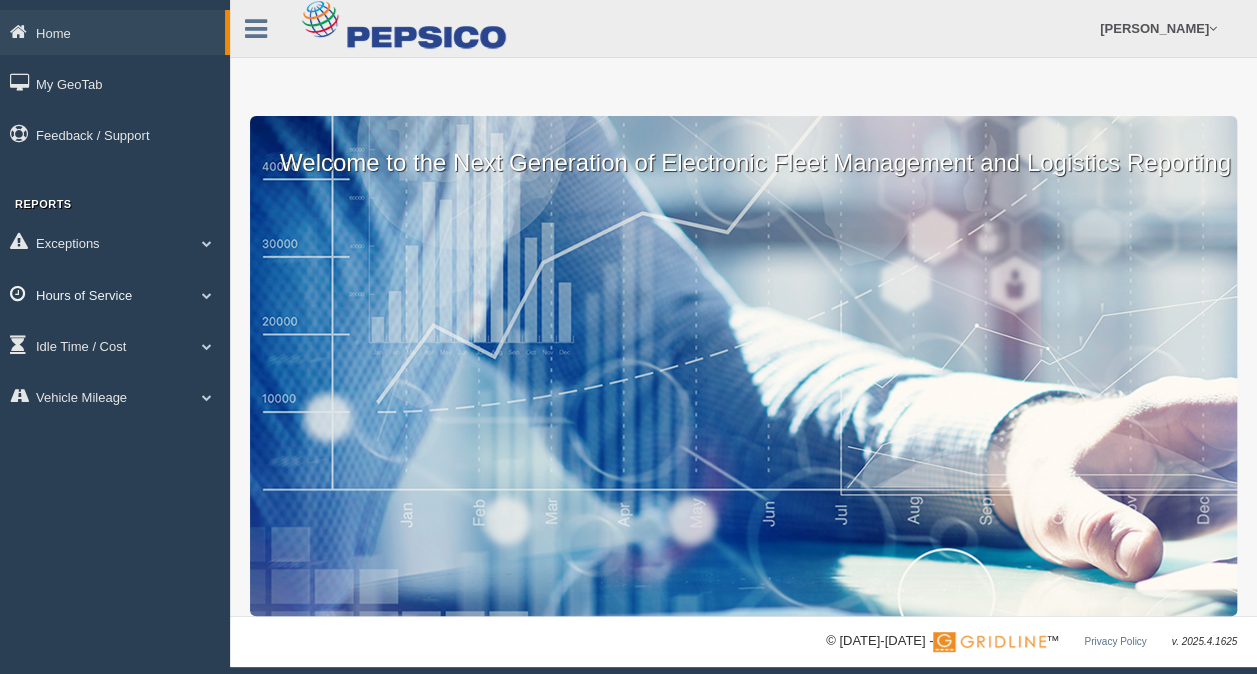 click on "Hours of Service" at bounding box center [115, 294] 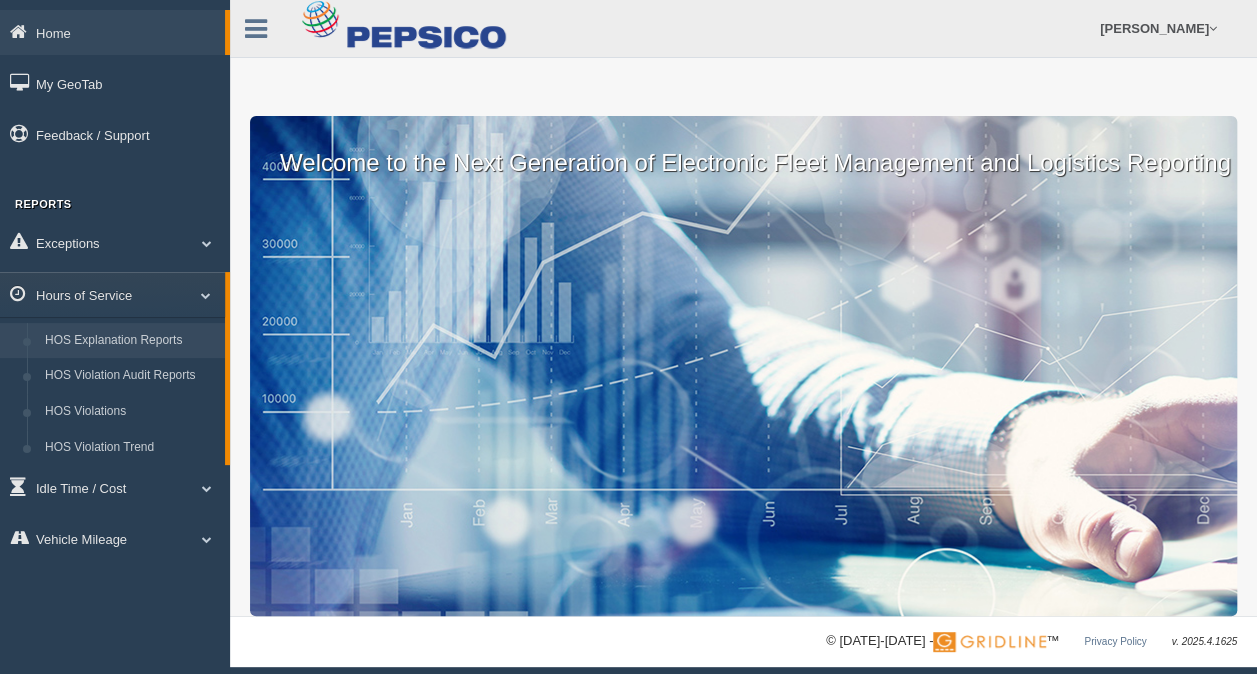 click on "HOS Explanation Reports" at bounding box center (130, 341) 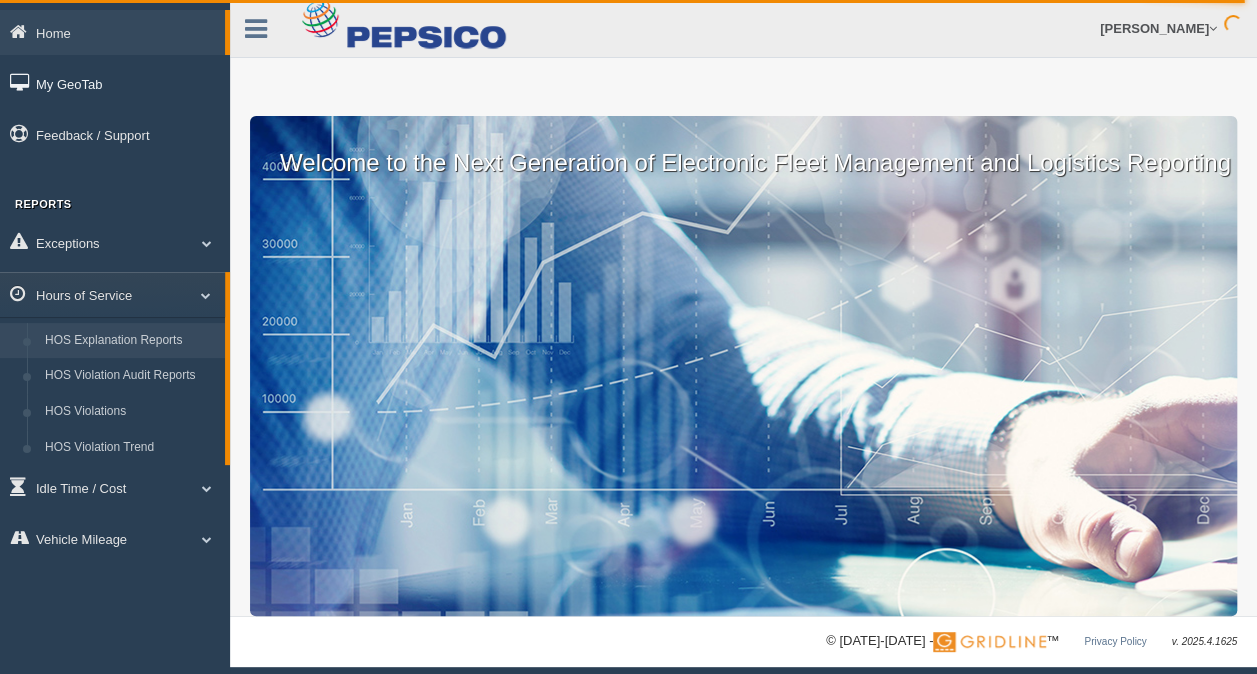 click on "My GeoTab" at bounding box center [115, 83] 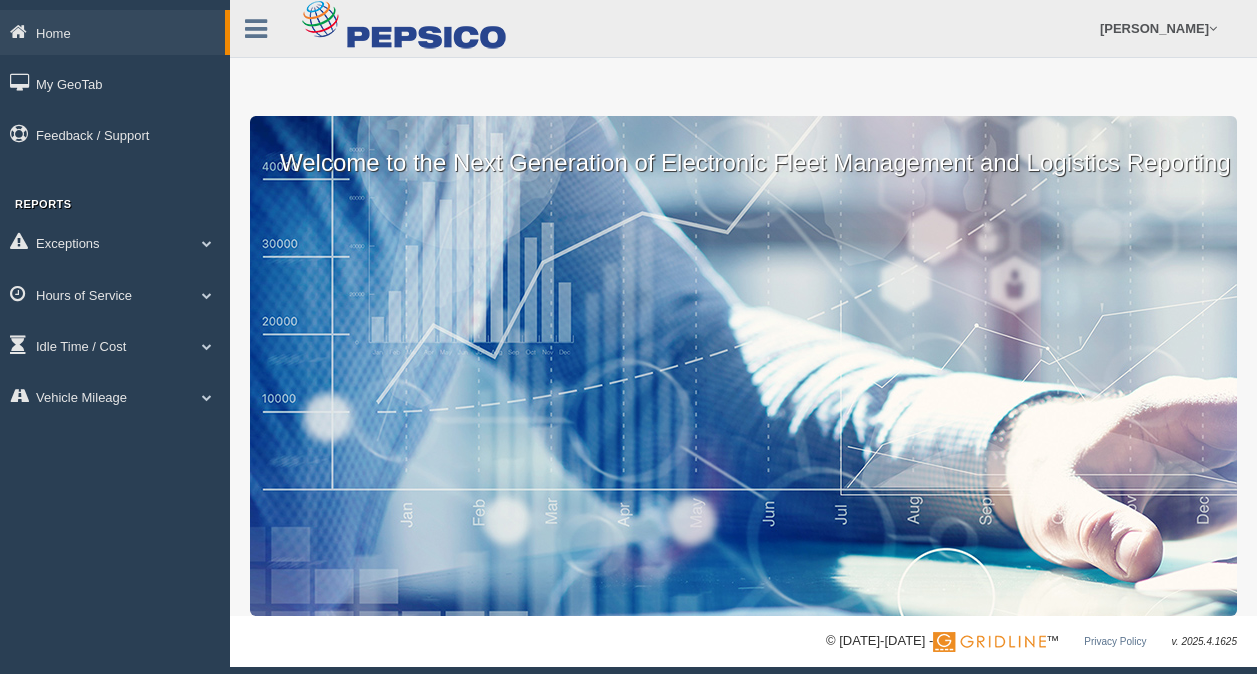scroll, scrollTop: 0, scrollLeft: 0, axis: both 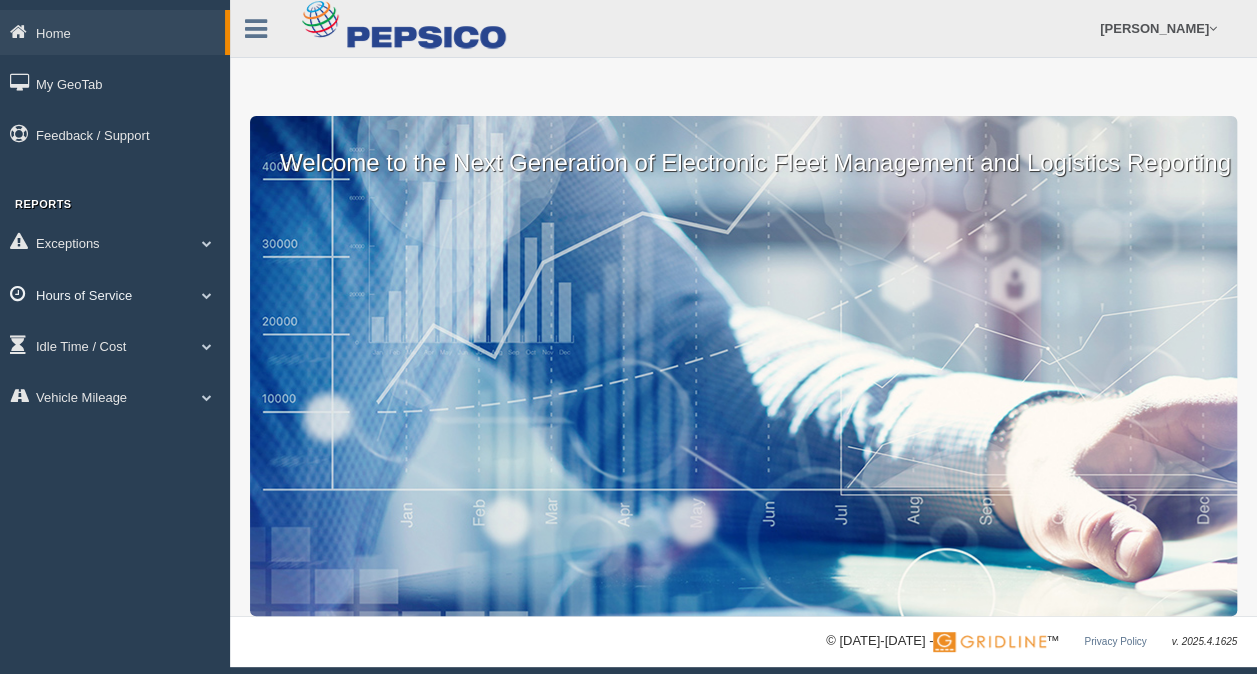 click on "Hours of Service" at bounding box center [115, 294] 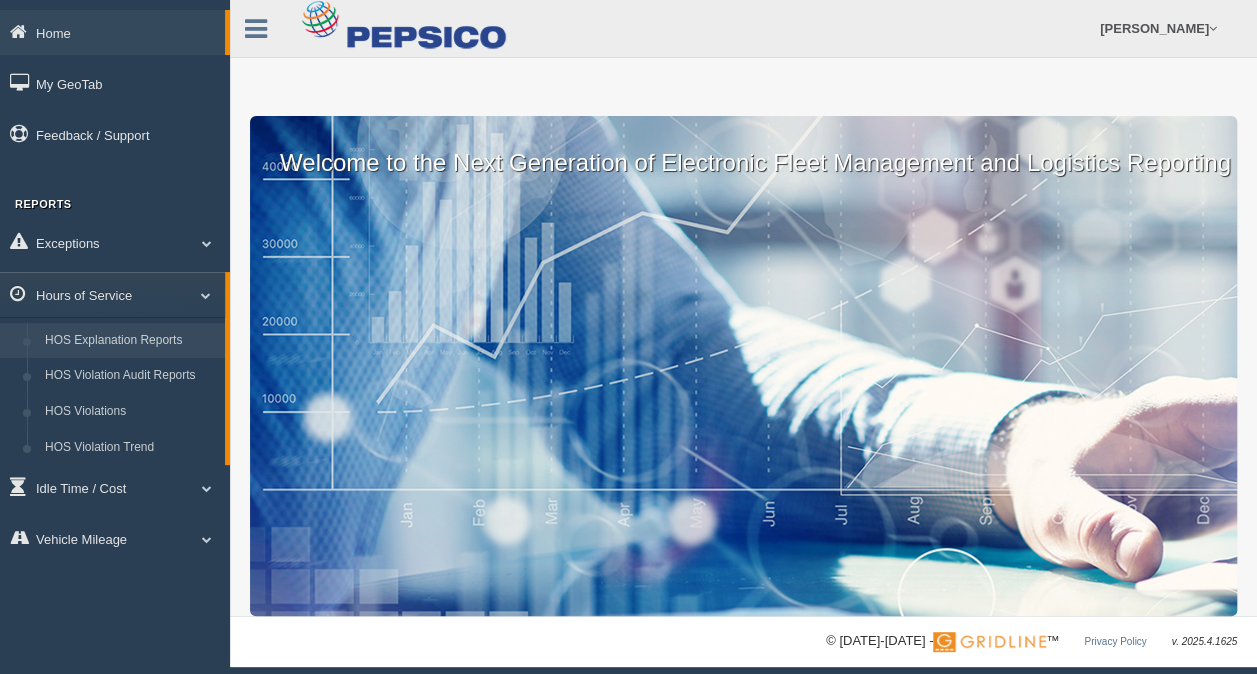 click on "HOS Explanation Reports" at bounding box center (130, 341) 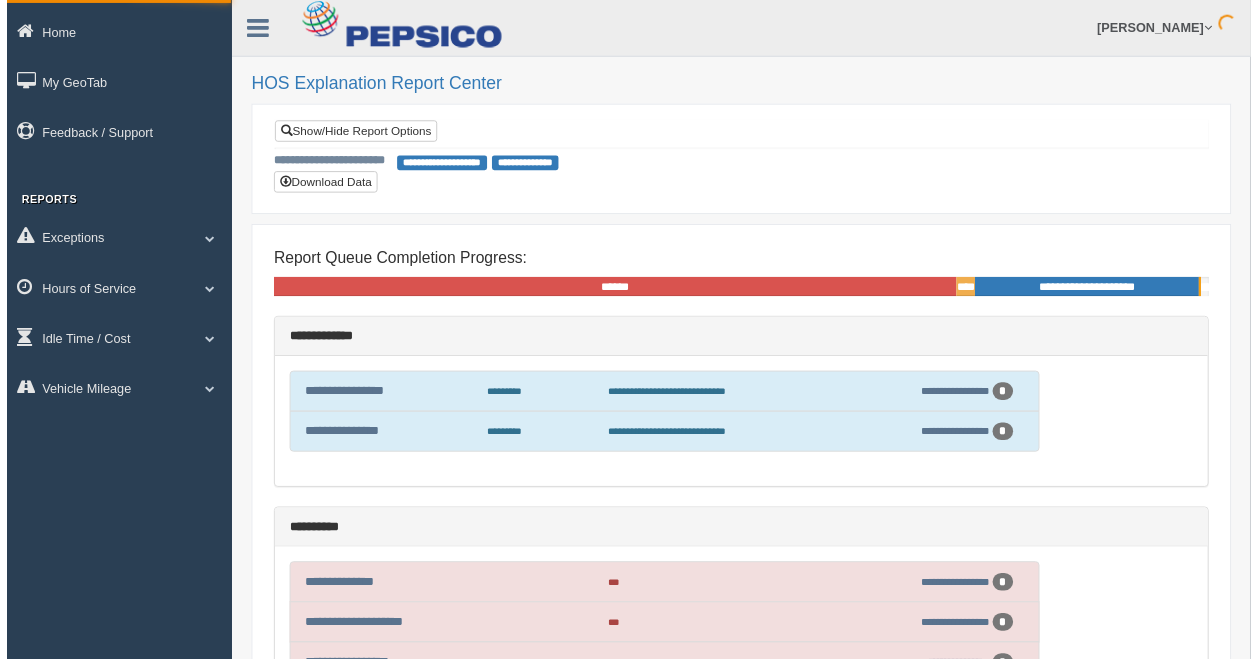scroll, scrollTop: 0, scrollLeft: 0, axis: both 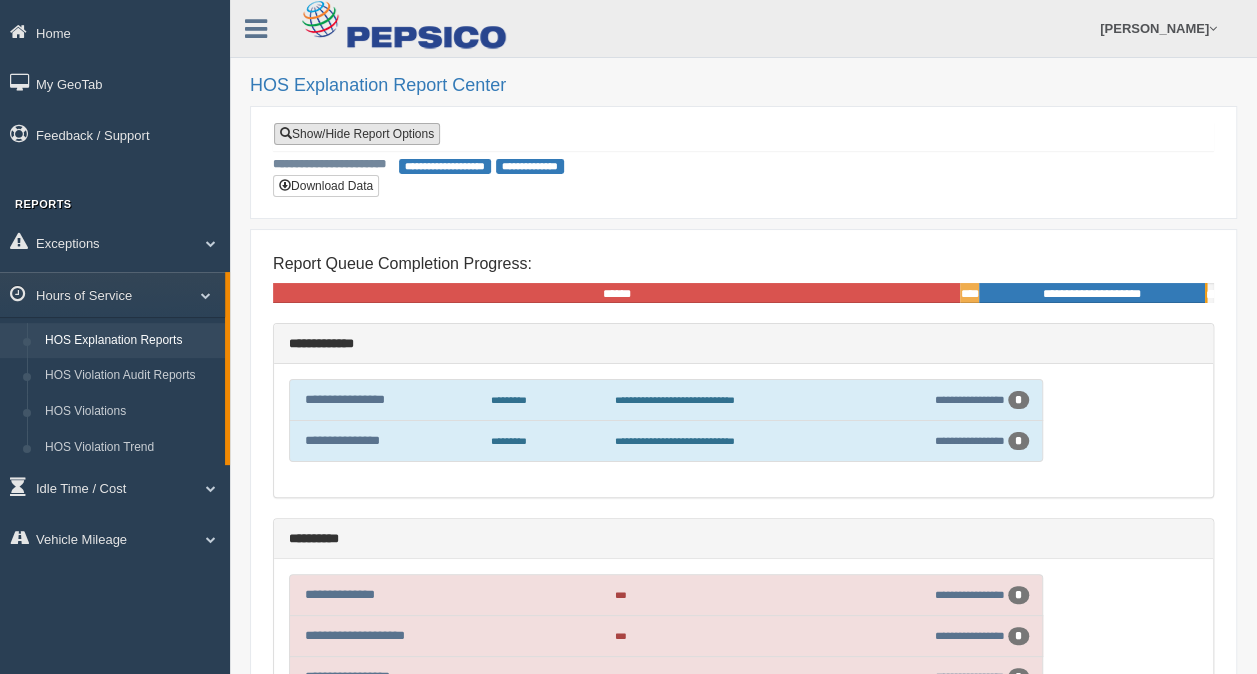 click on "Show/Hide Report Options" at bounding box center [357, 134] 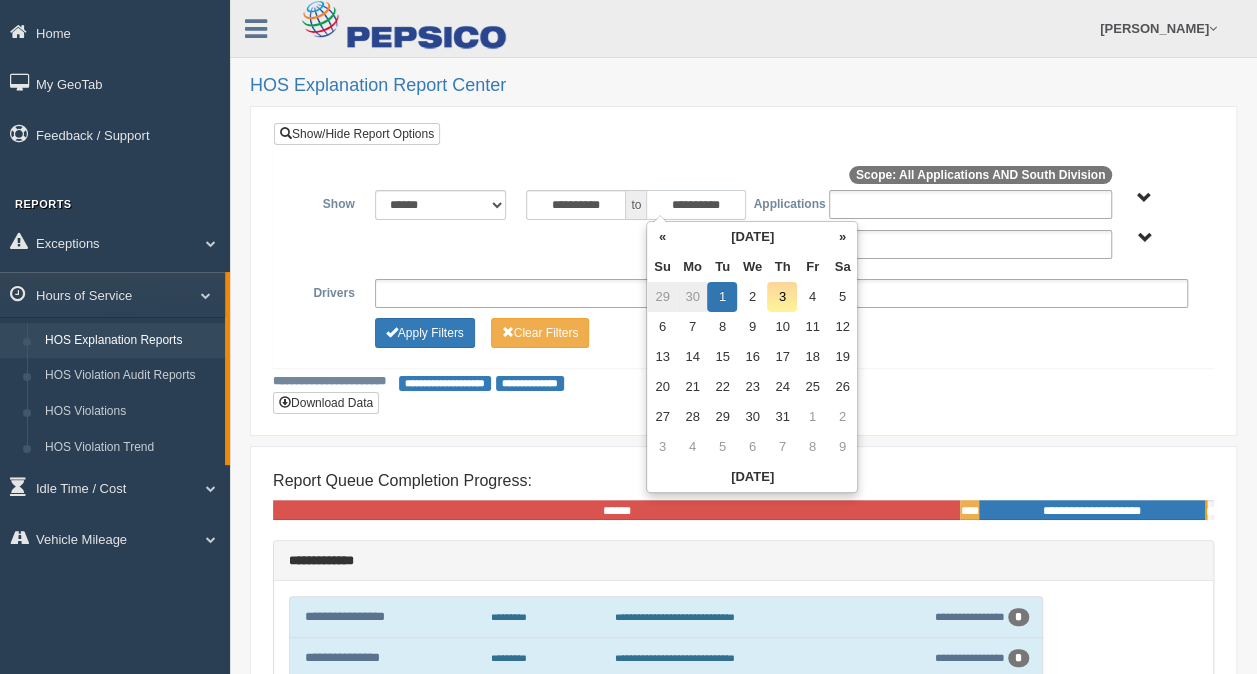 click on "**********" at bounding box center [696, 205] 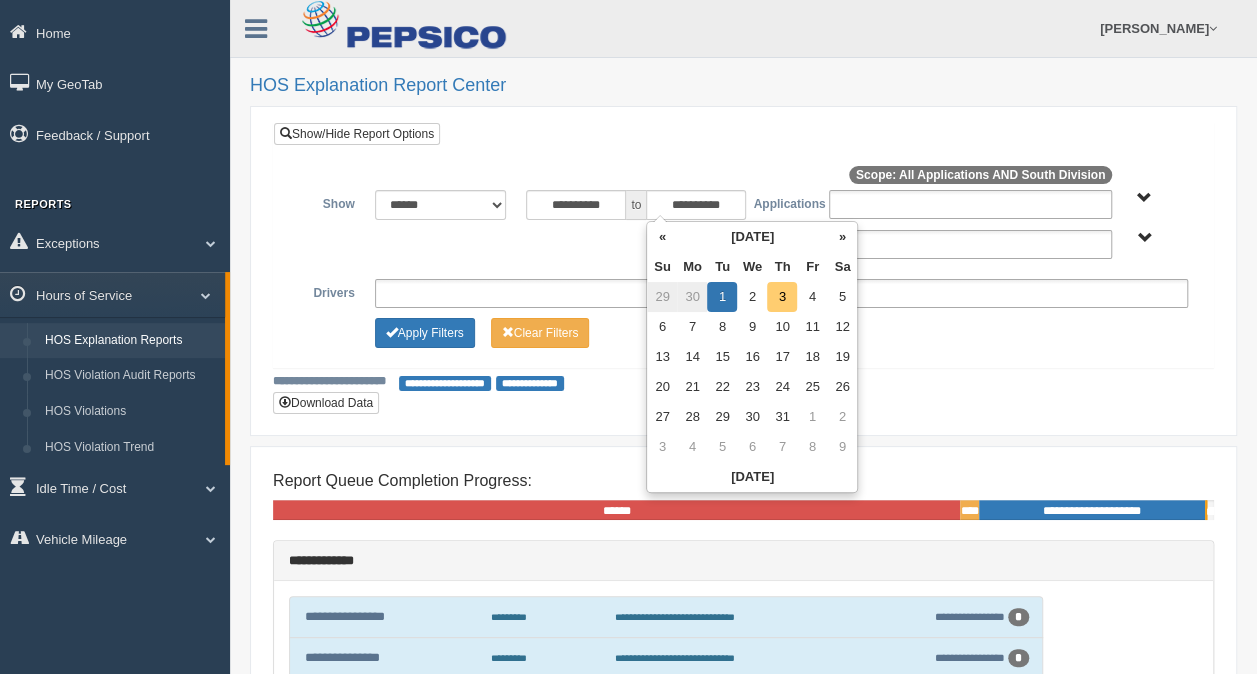click on "3" at bounding box center [782, 297] 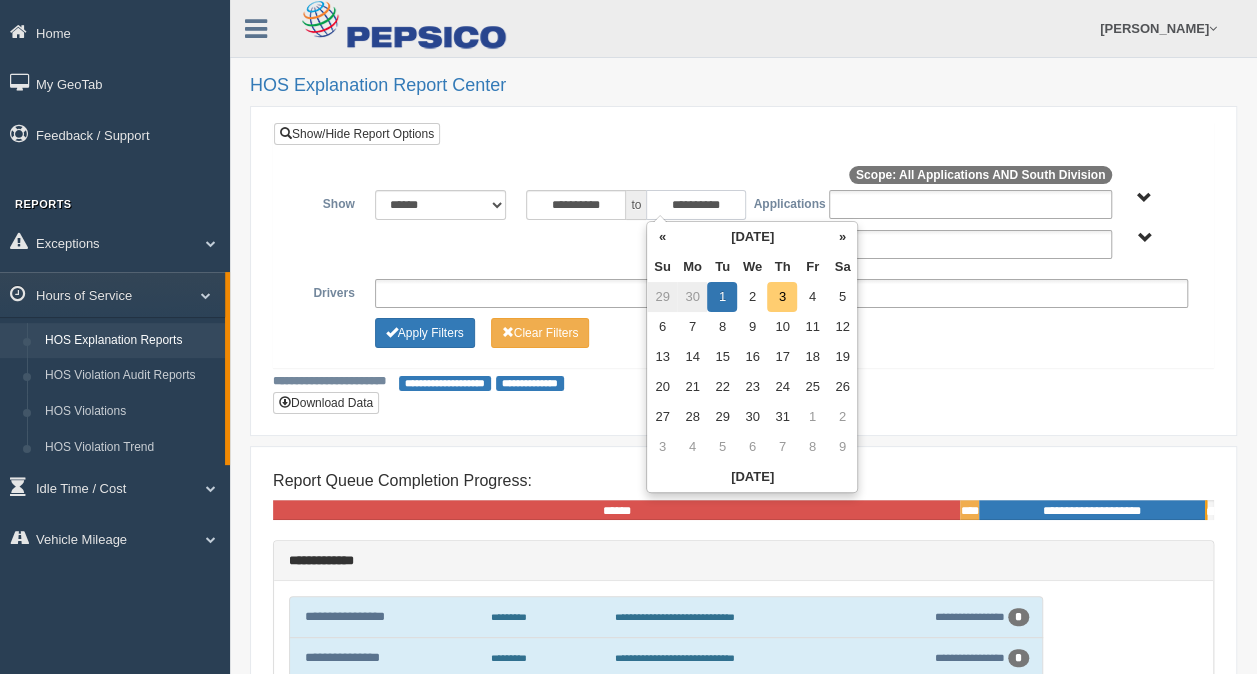type on "**********" 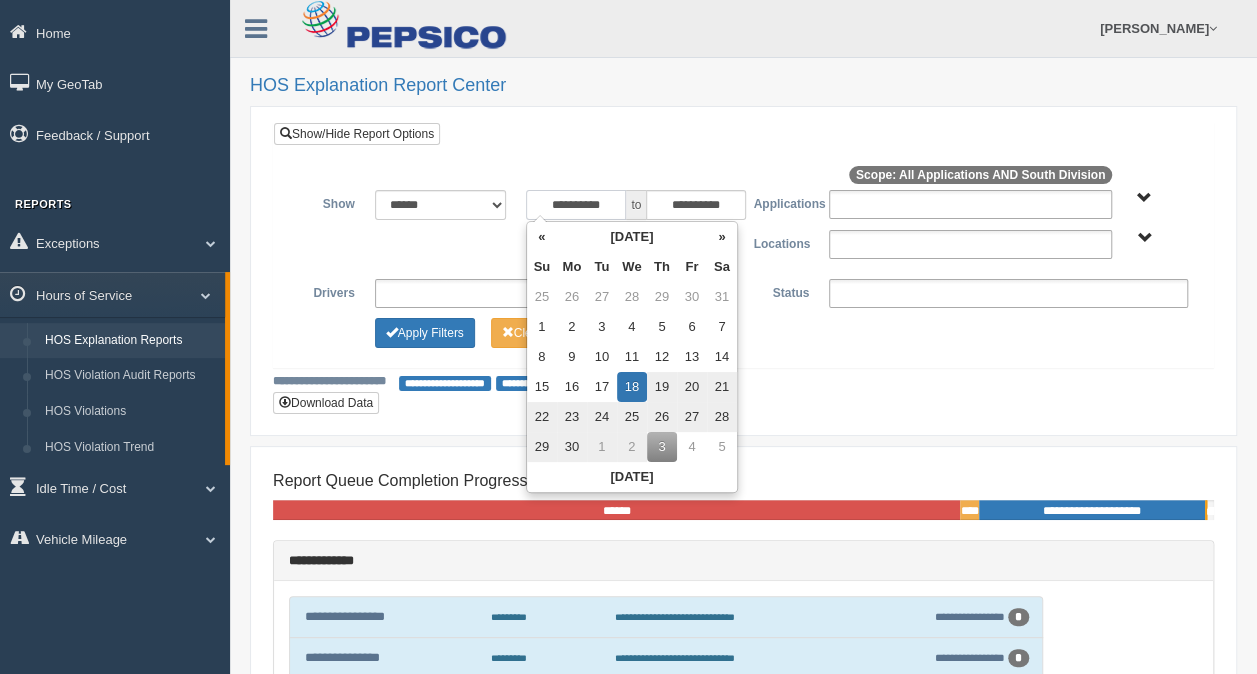 click on "**********" at bounding box center [576, 205] 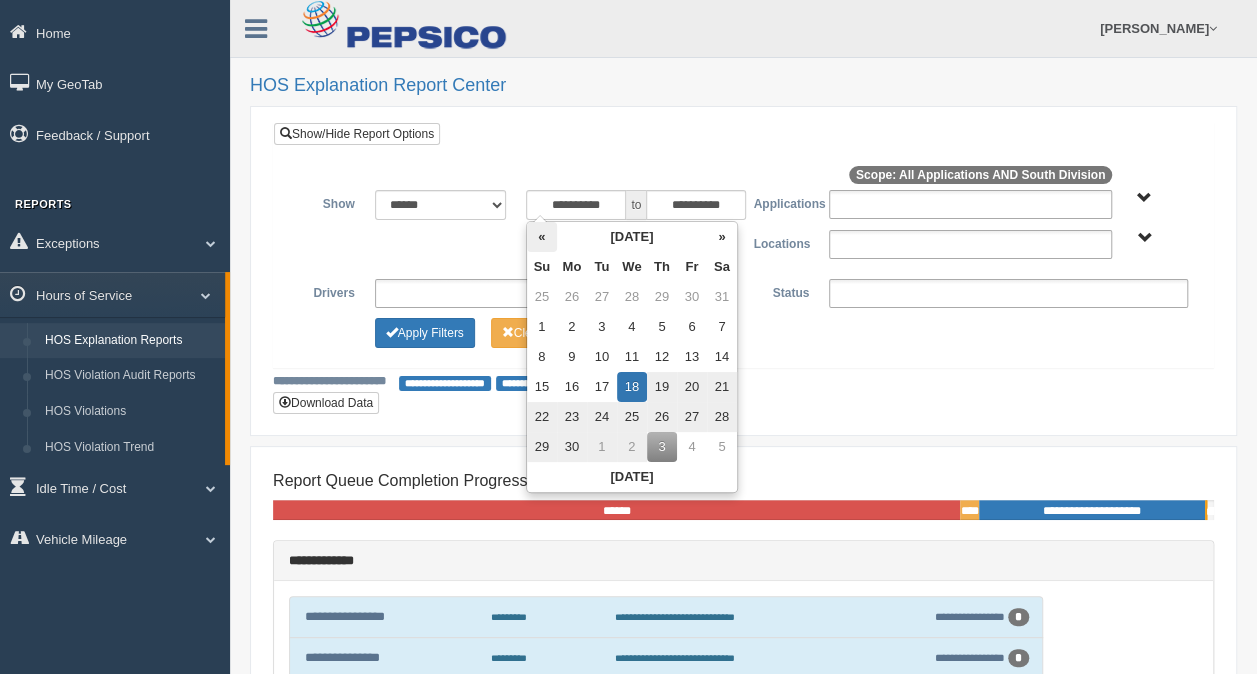 click on "«" at bounding box center [542, 237] 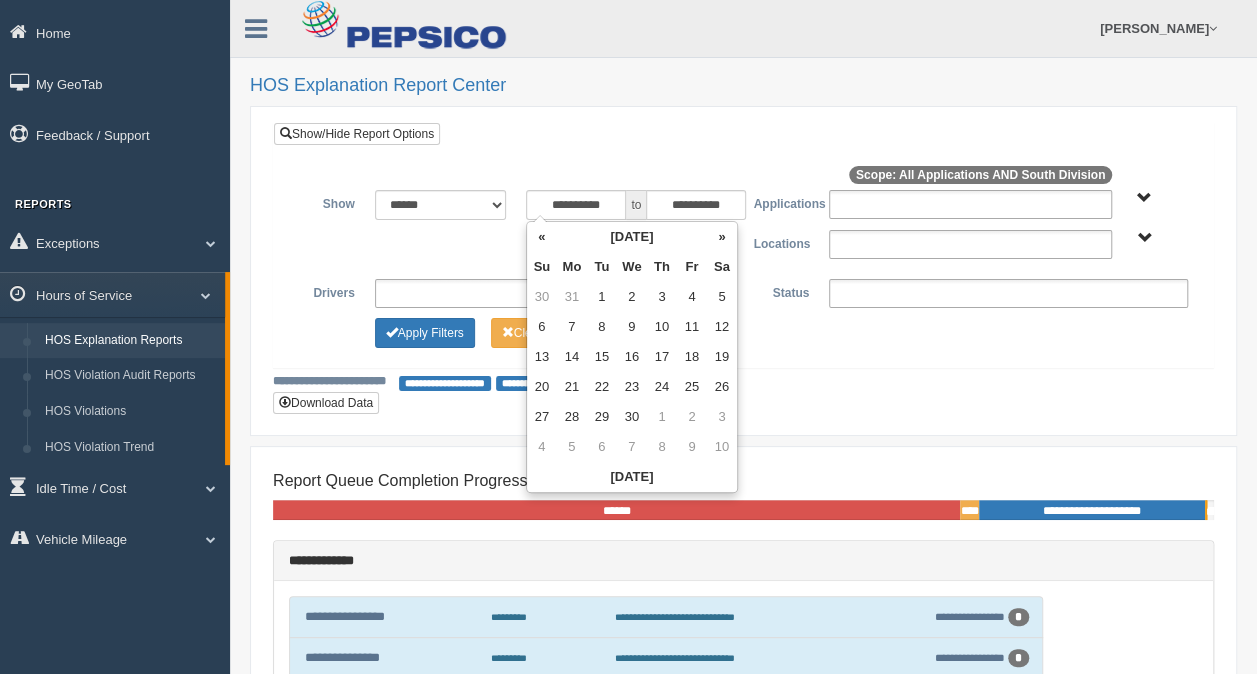click on "«" at bounding box center (542, 237) 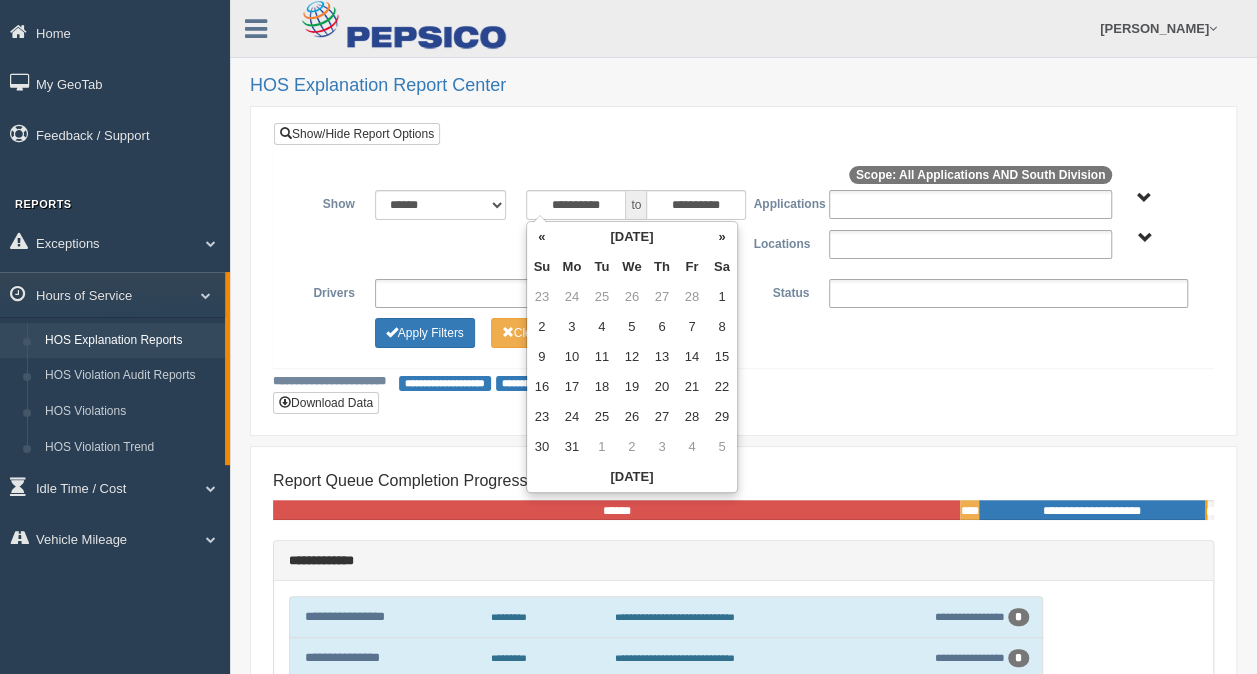 click on "«" at bounding box center [542, 237] 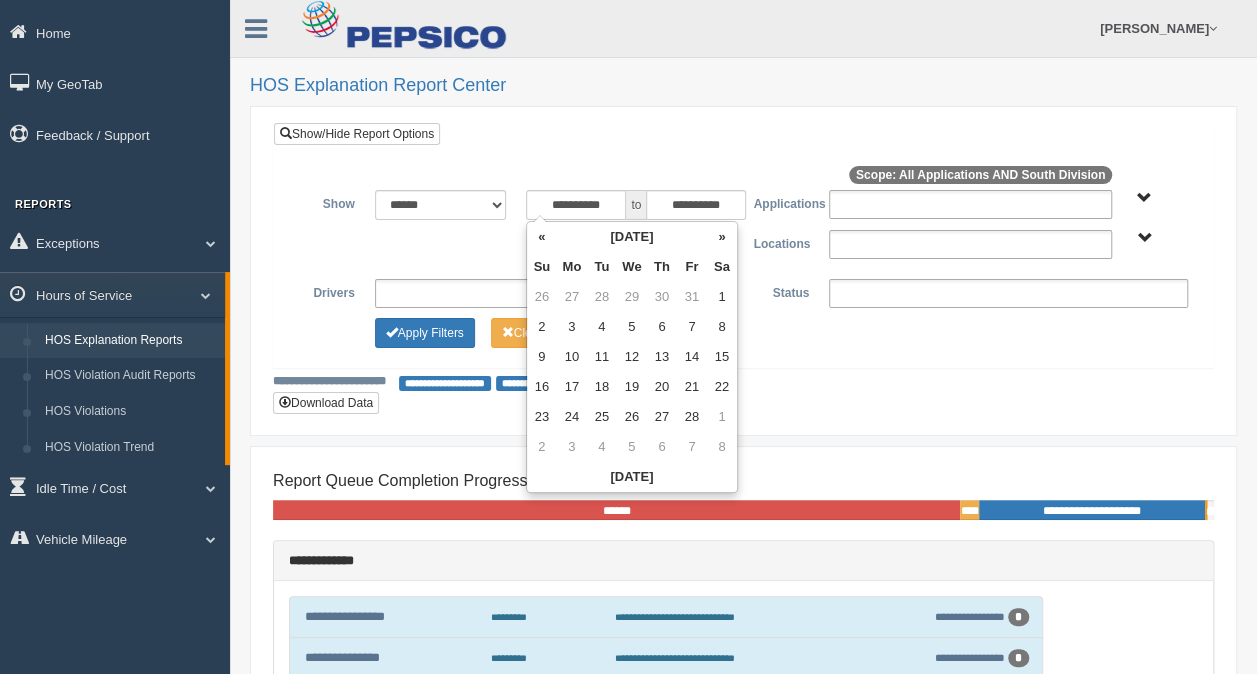 click on "«" at bounding box center [542, 237] 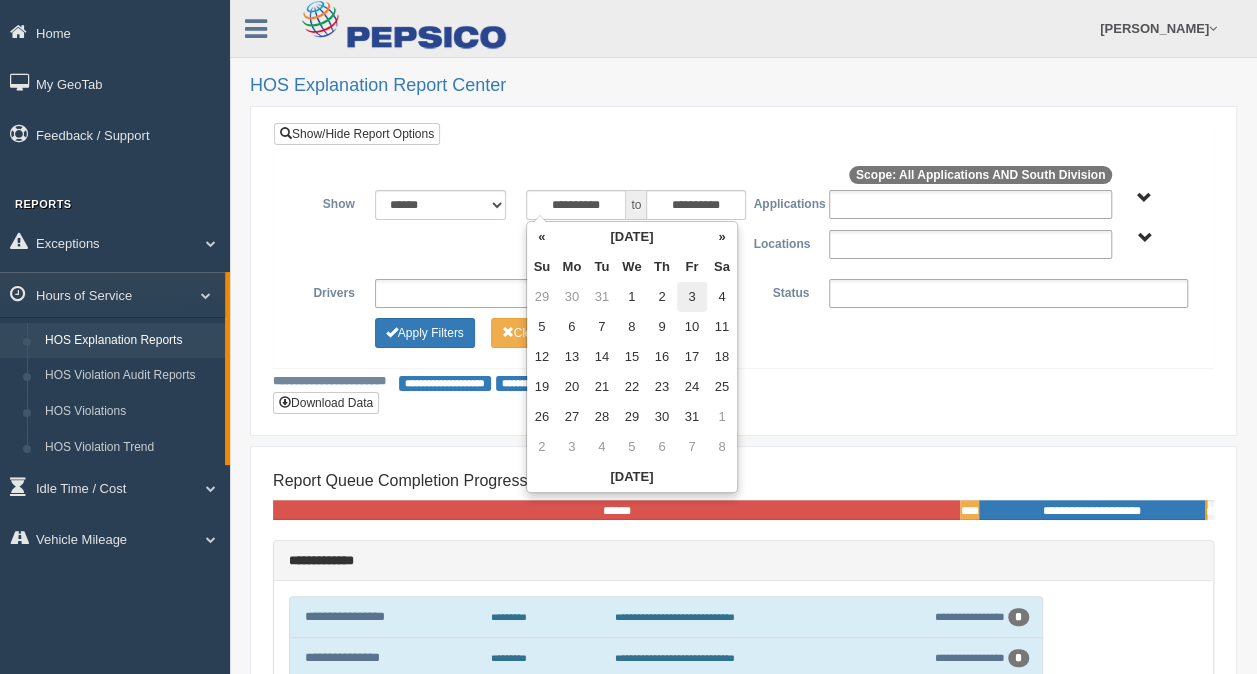 click on "3" at bounding box center (692, 297) 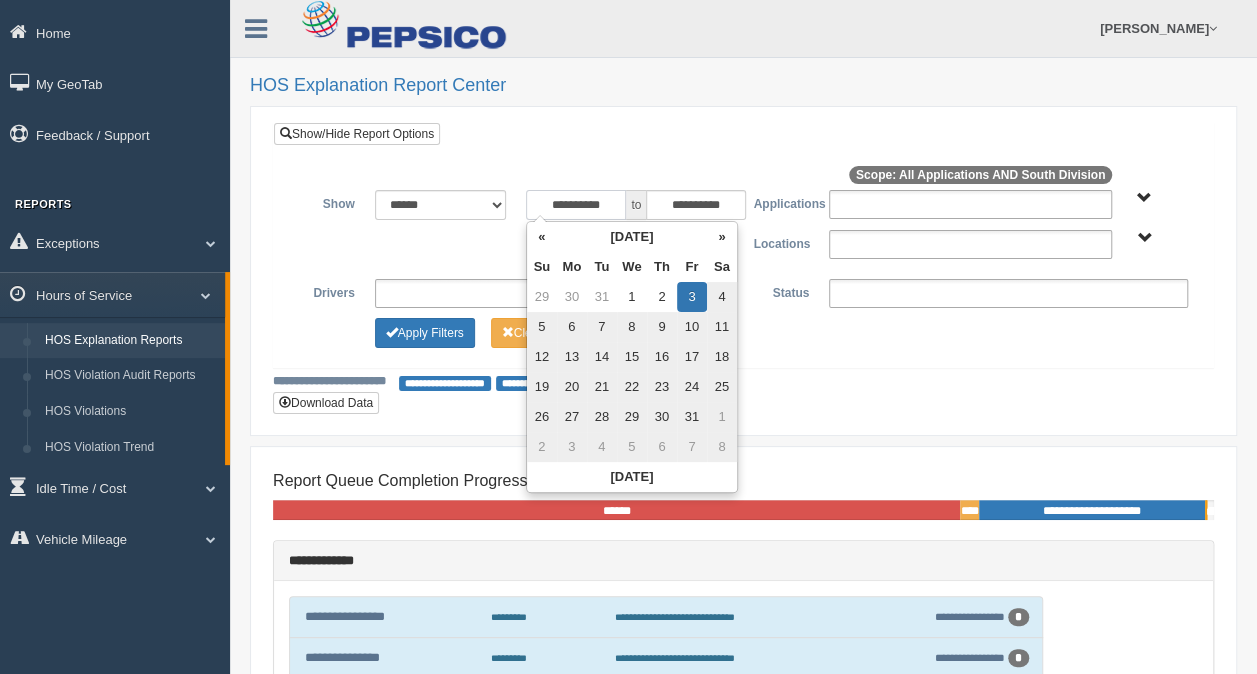 type on "**********" 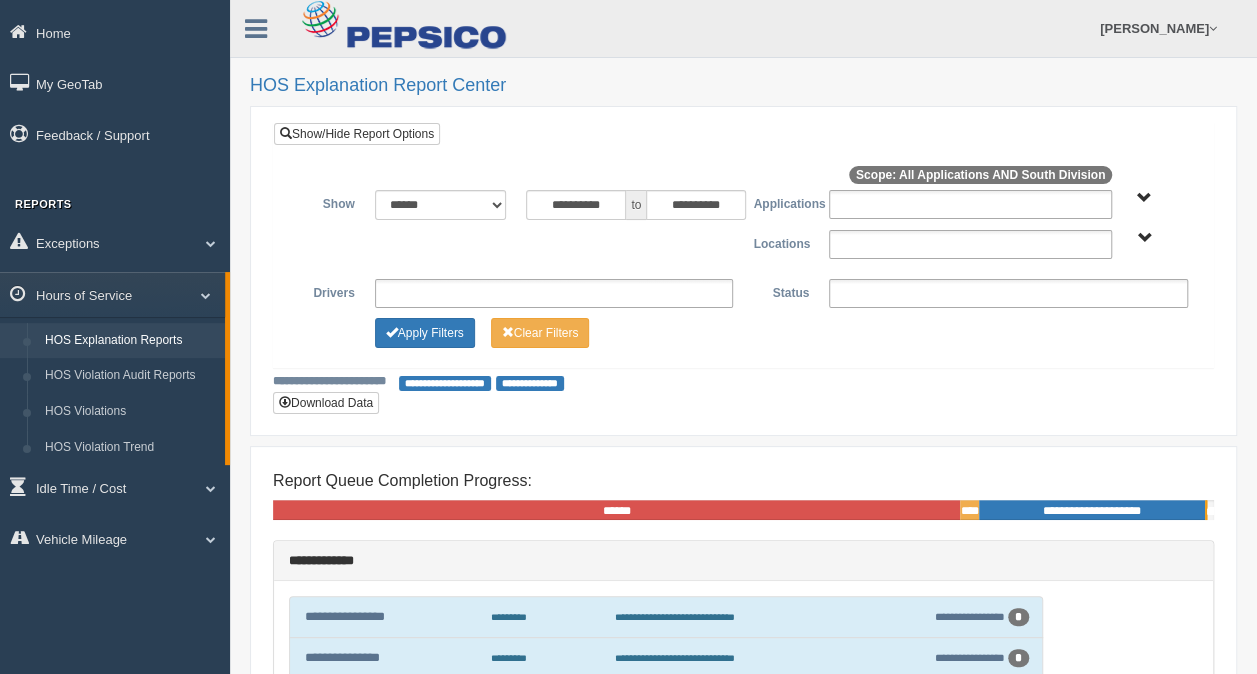 click on "South Division" at bounding box center [1144, 238] 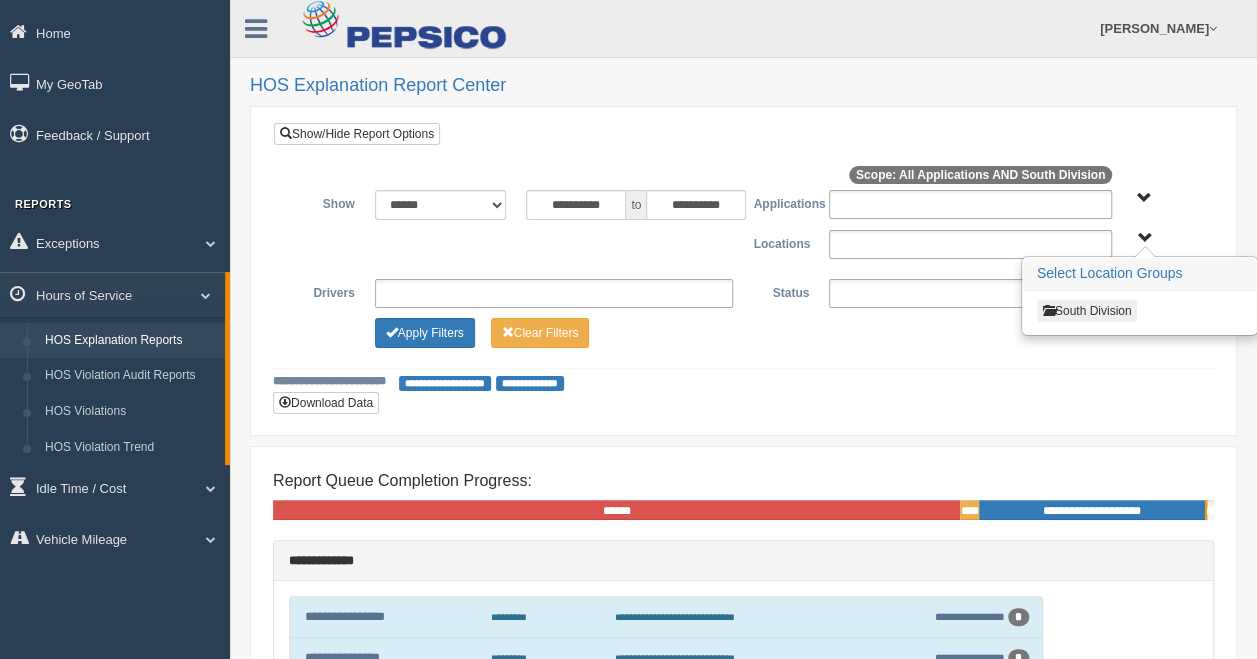 click on "South Division" at bounding box center [1087, 311] 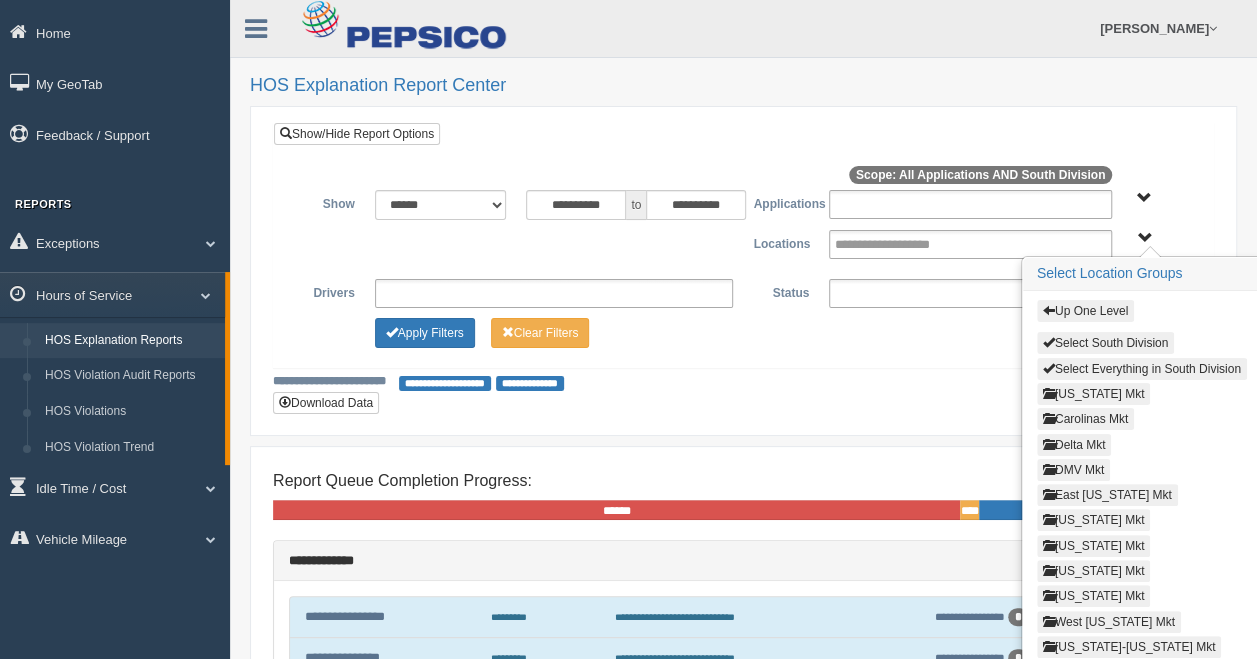 click on "Delta Mkt" at bounding box center (1074, 445) 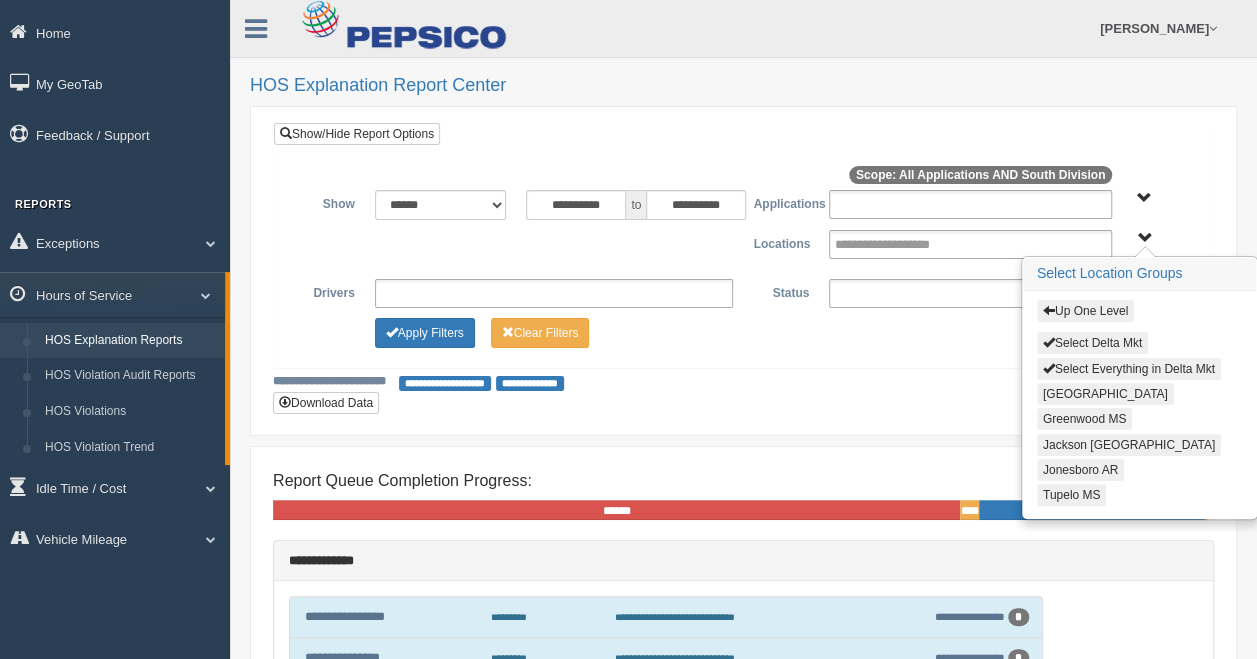 click on "Select Delta Mkt" at bounding box center (1092, 343) 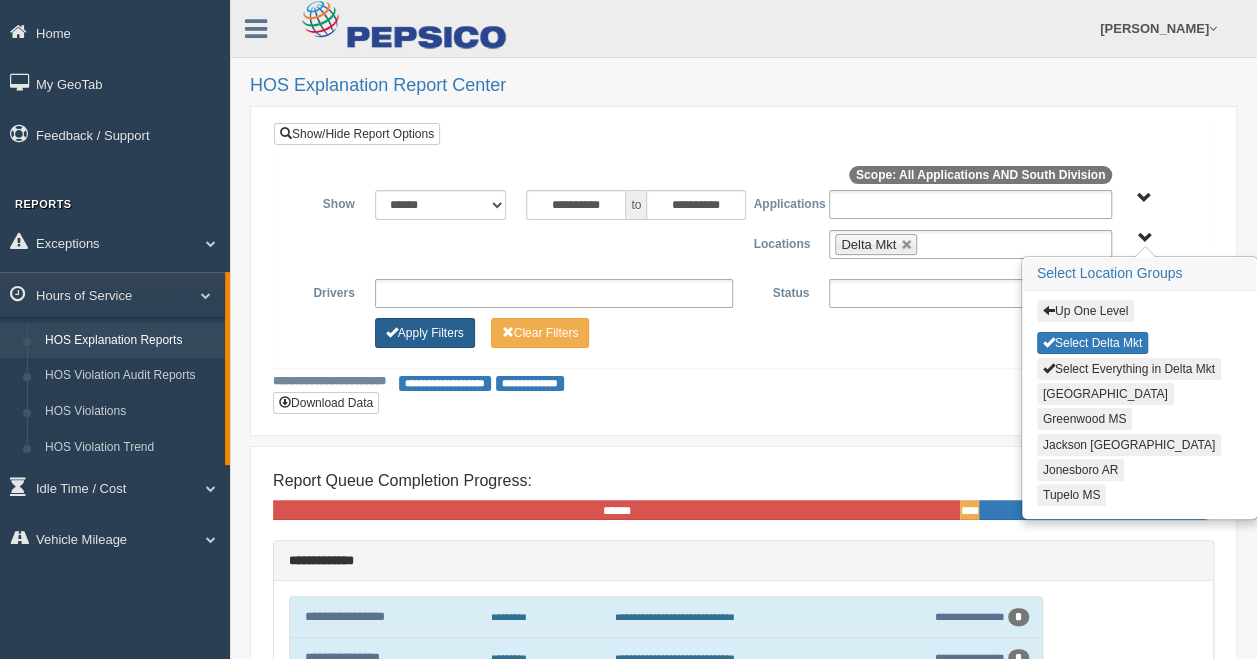 click on "Apply Filters" at bounding box center [425, 333] 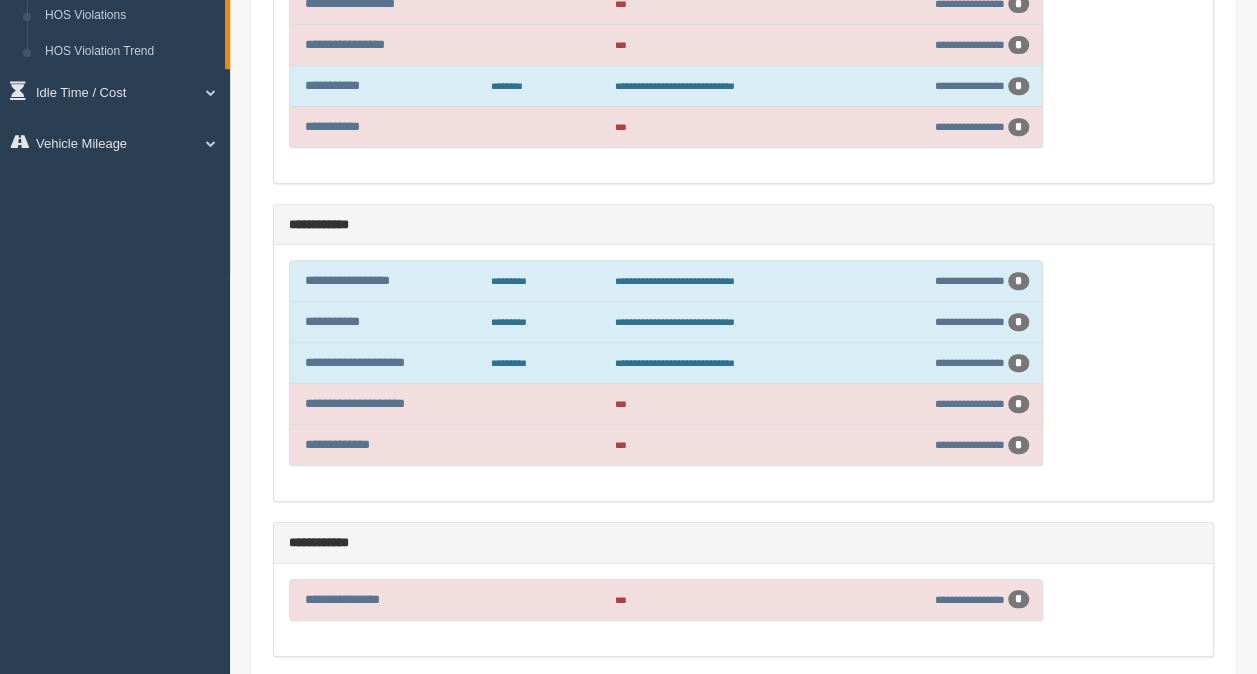scroll, scrollTop: 400, scrollLeft: 0, axis: vertical 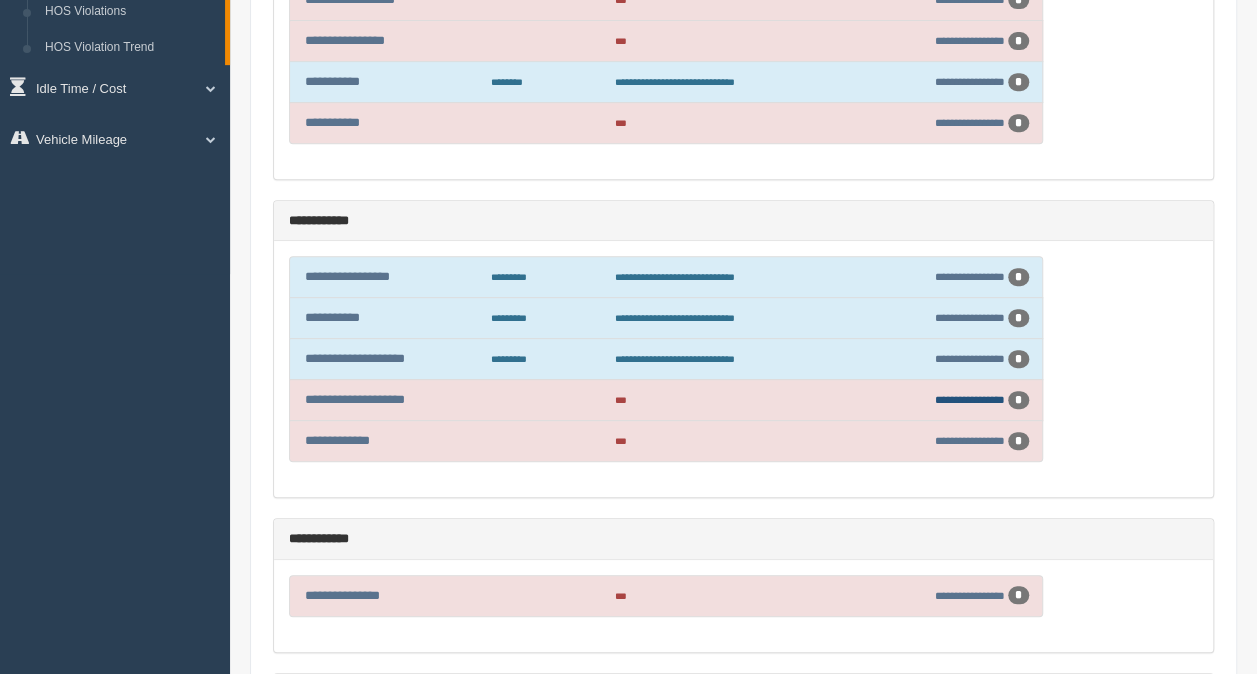 click on "**********" at bounding box center [970, 399] 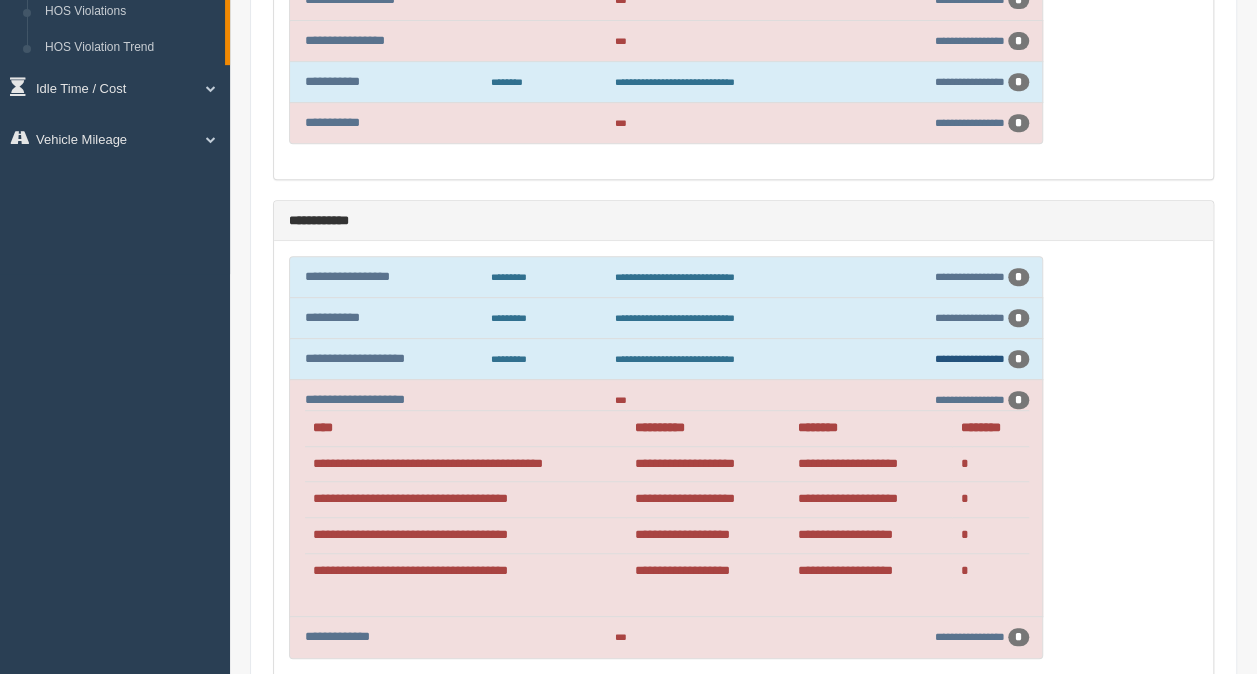 click on "**********" at bounding box center (970, 358) 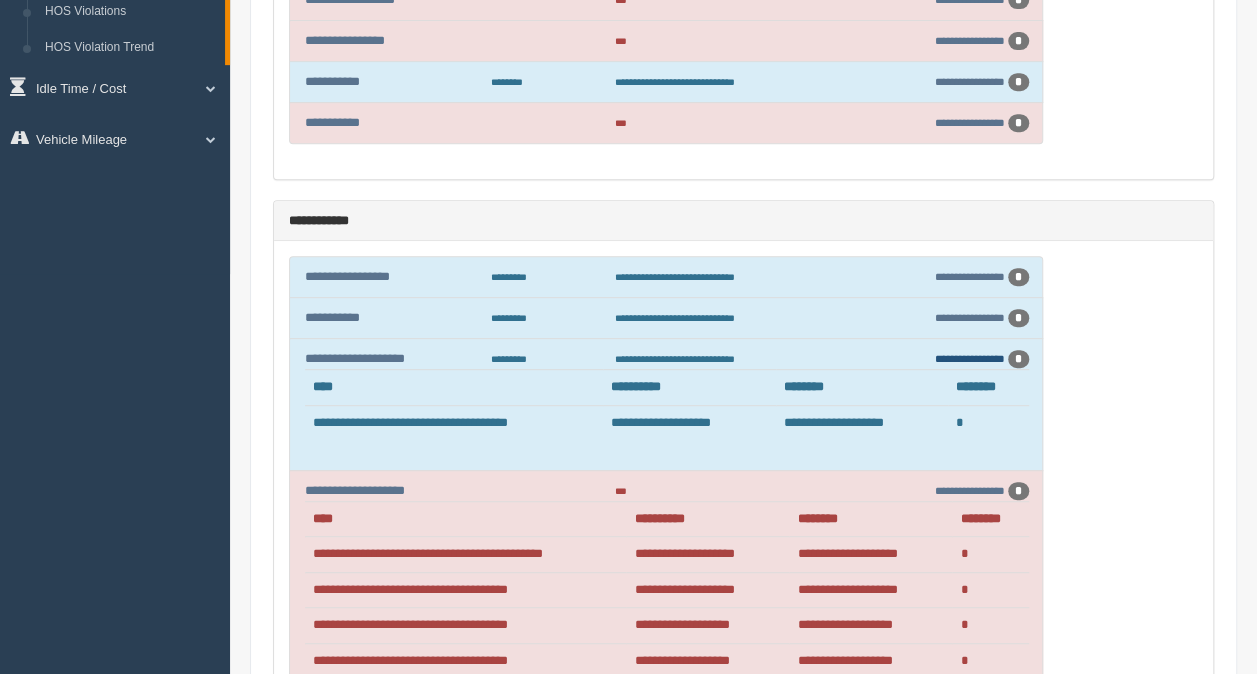 click on "**********" at bounding box center [970, 358] 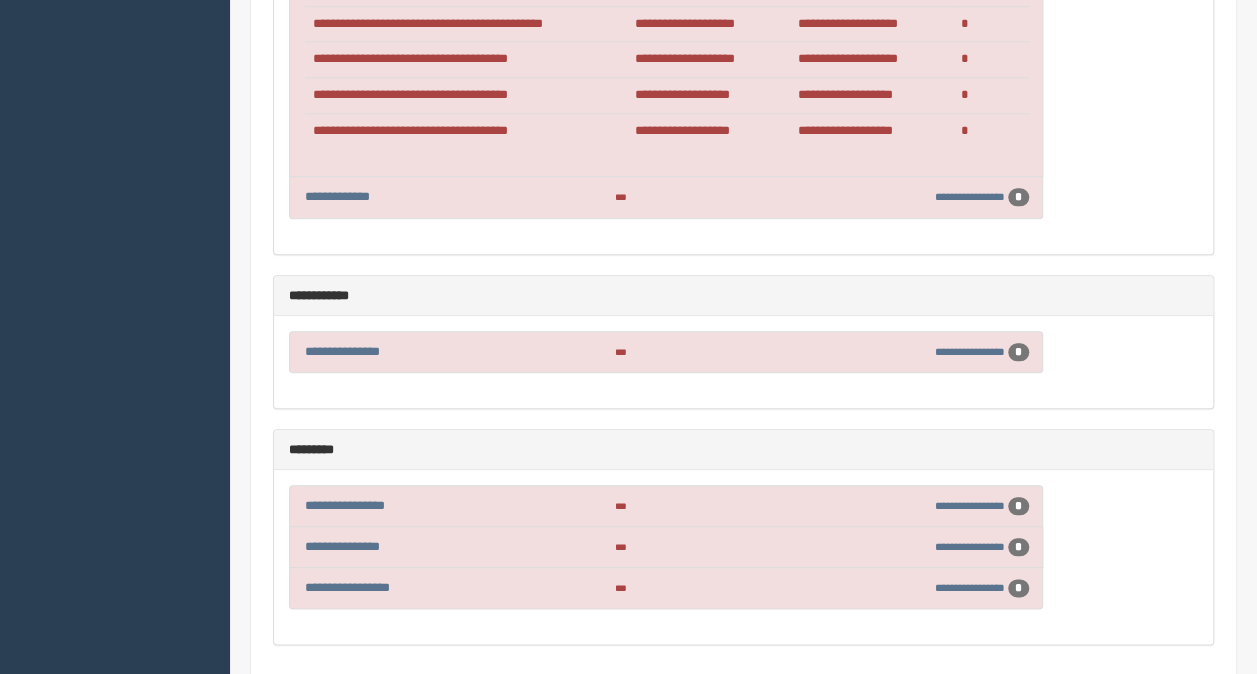 scroll, scrollTop: 880, scrollLeft: 0, axis: vertical 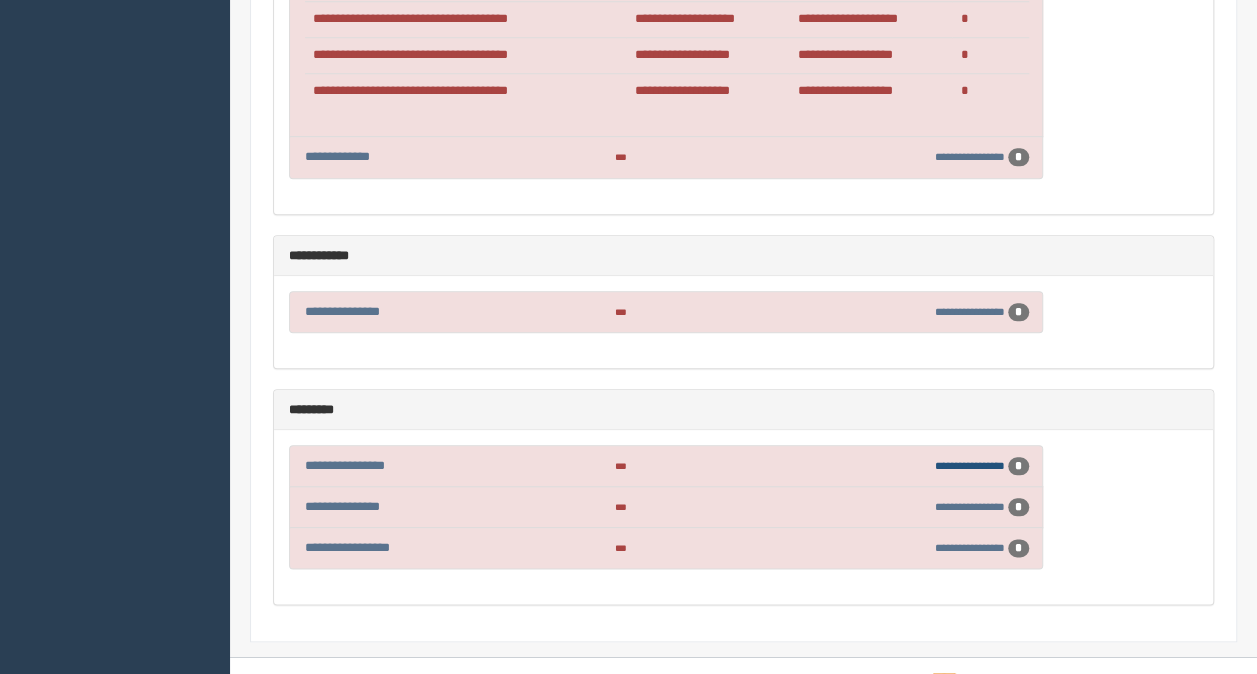 click on "**********" at bounding box center (970, 465) 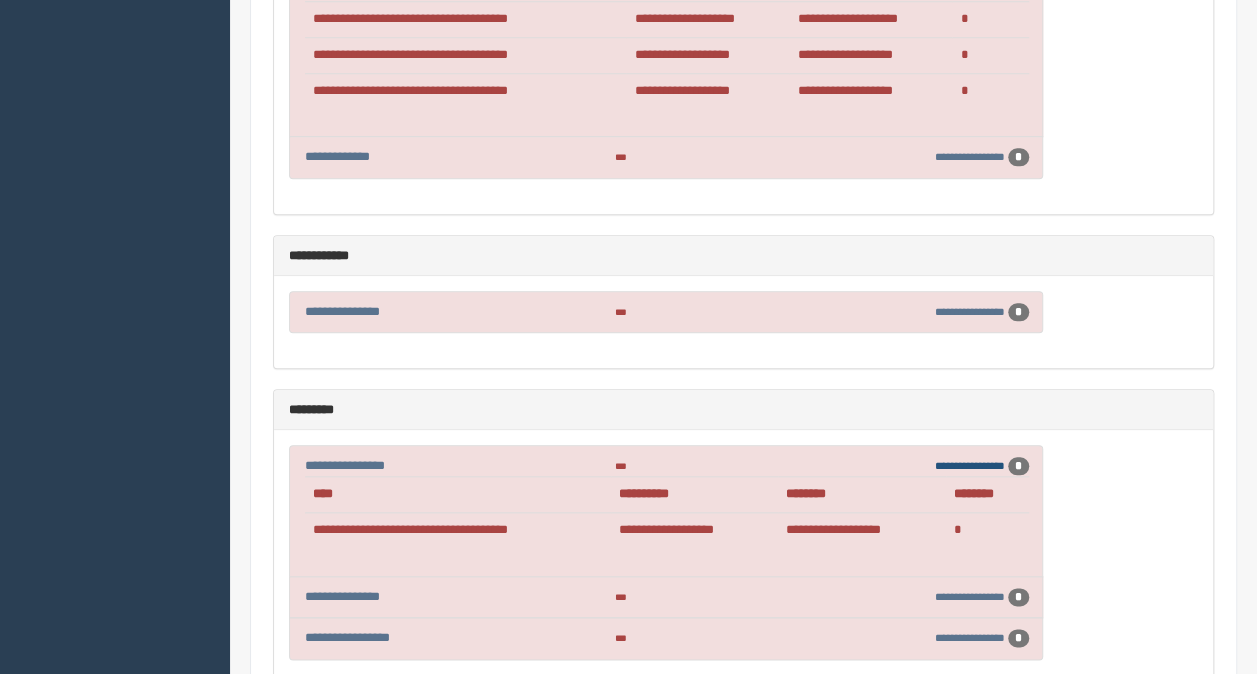 click on "**********" at bounding box center [970, 465] 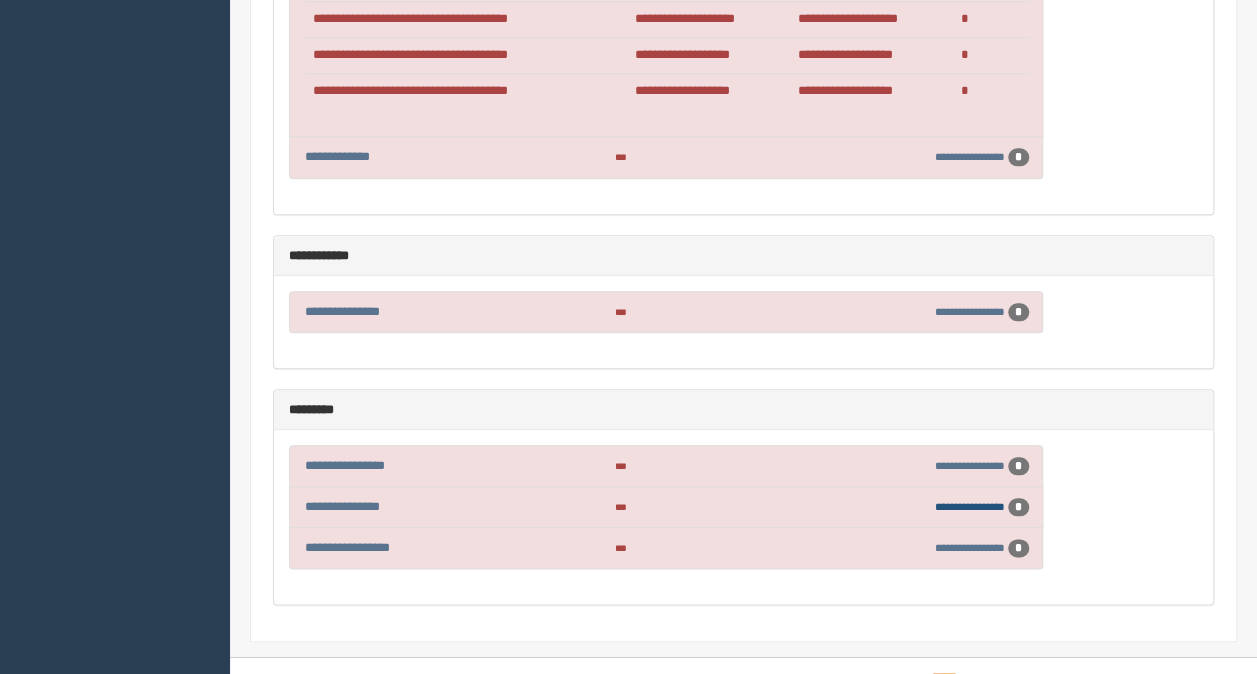 click on "**********" at bounding box center [970, 506] 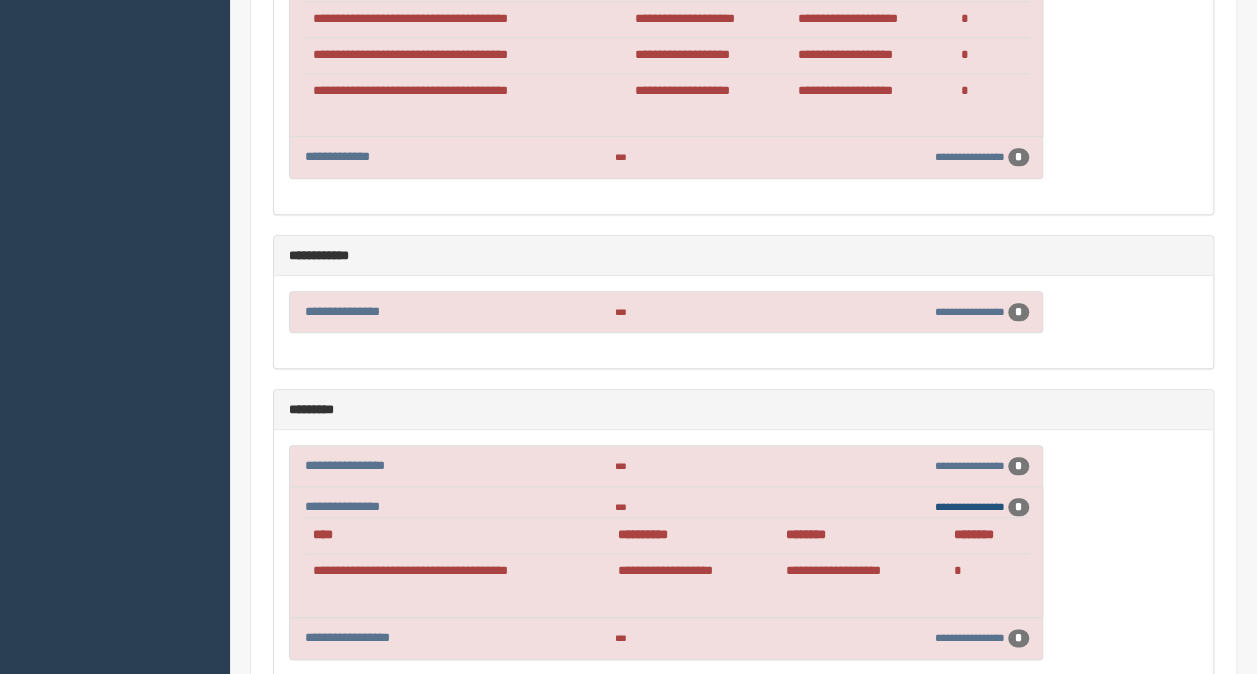 click on "**********" at bounding box center (970, 506) 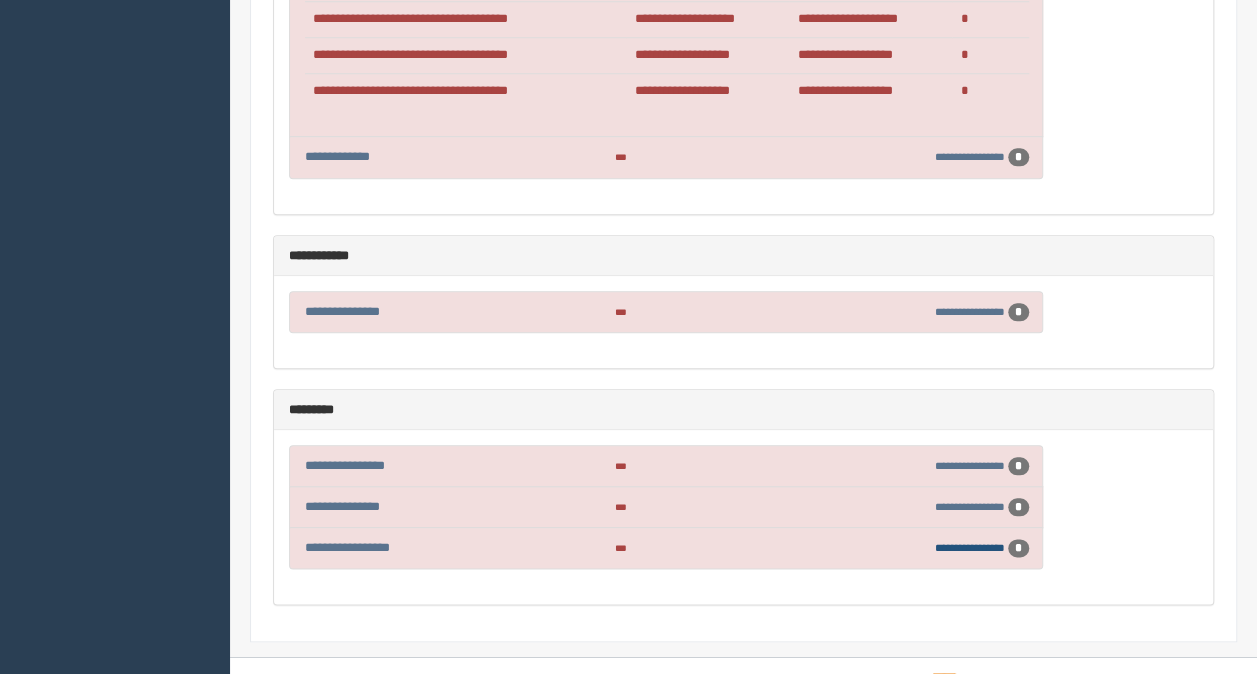 click on "**********" at bounding box center (970, 547) 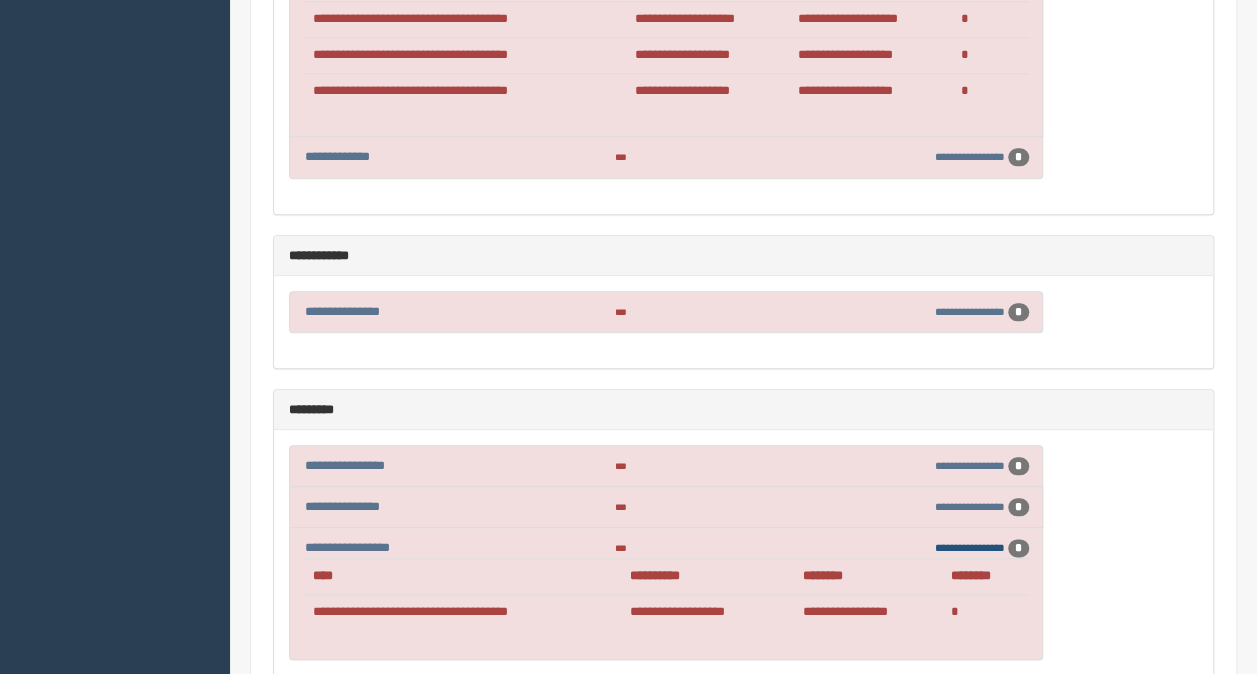 click on "**********" at bounding box center [970, 547] 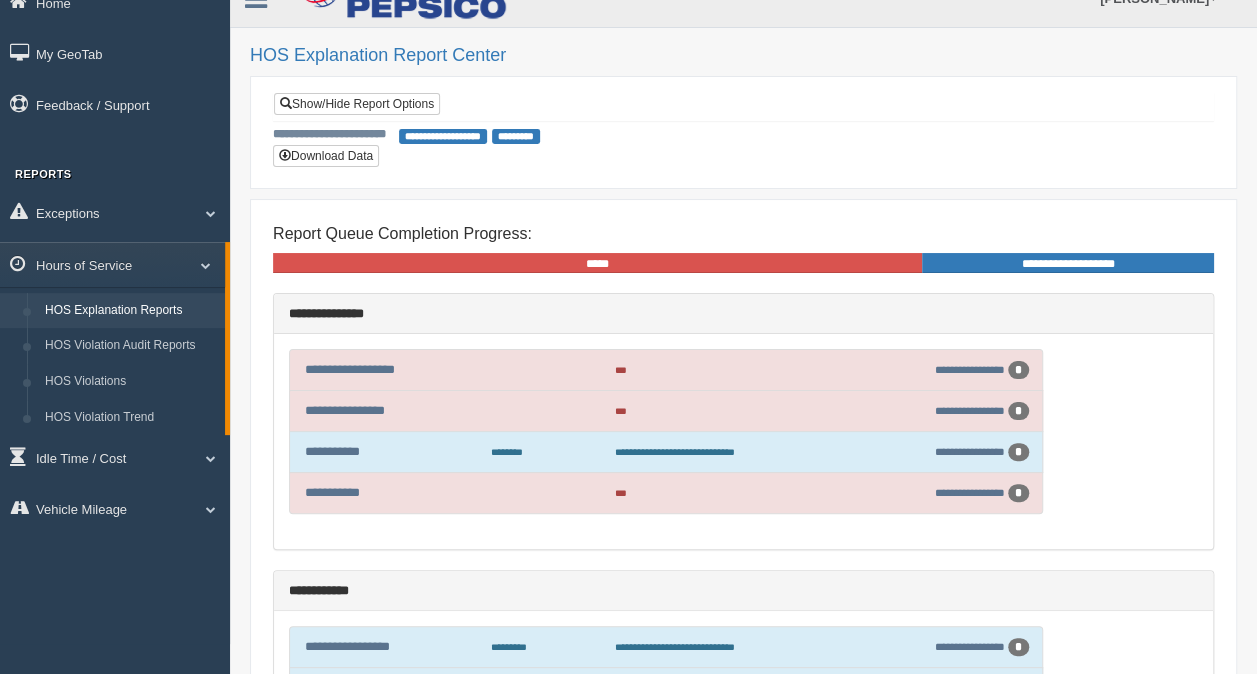 scroll, scrollTop: 0, scrollLeft: 0, axis: both 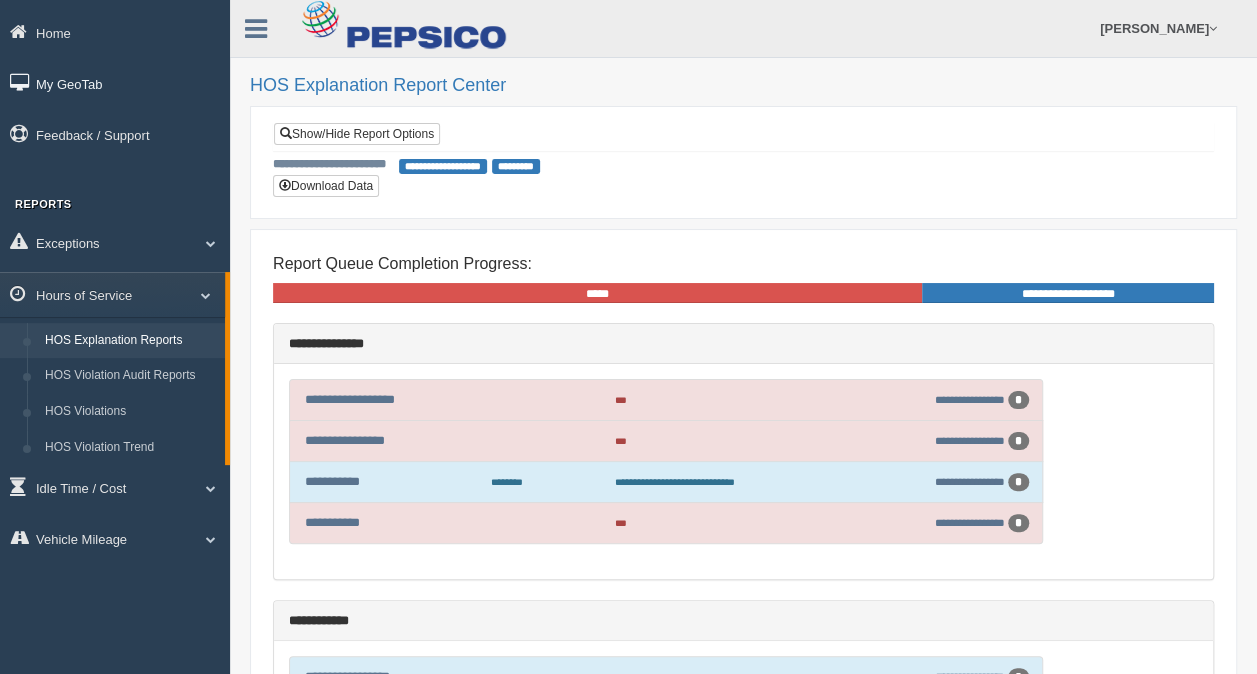click on "My GeoTab" at bounding box center (115, 83) 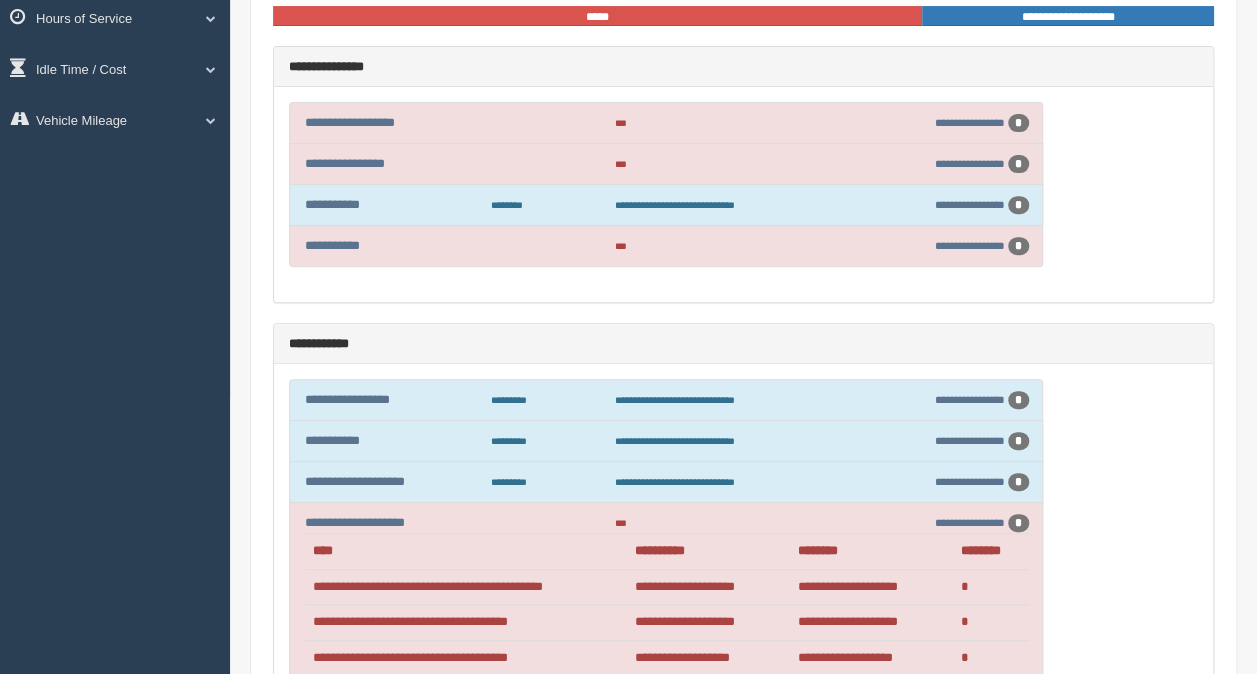 scroll, scrollTop: 280, scrollLeft: 0, axis: vertical 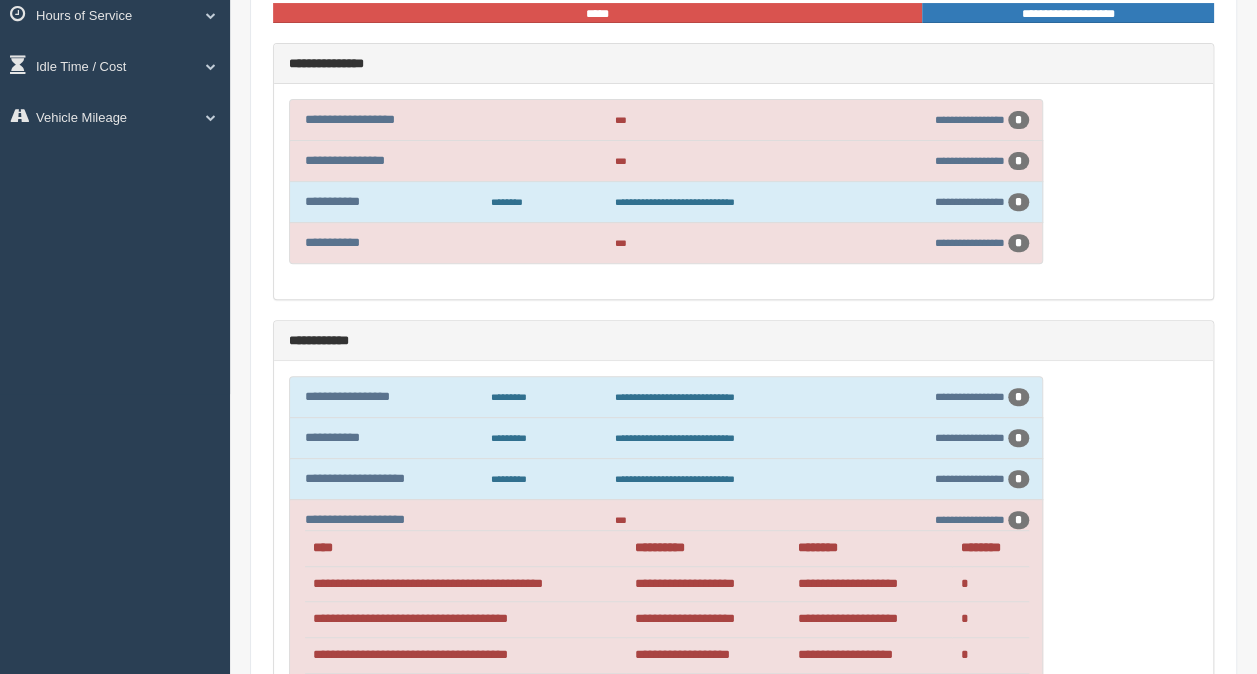 click on "*" at bounding box center (990, 620) 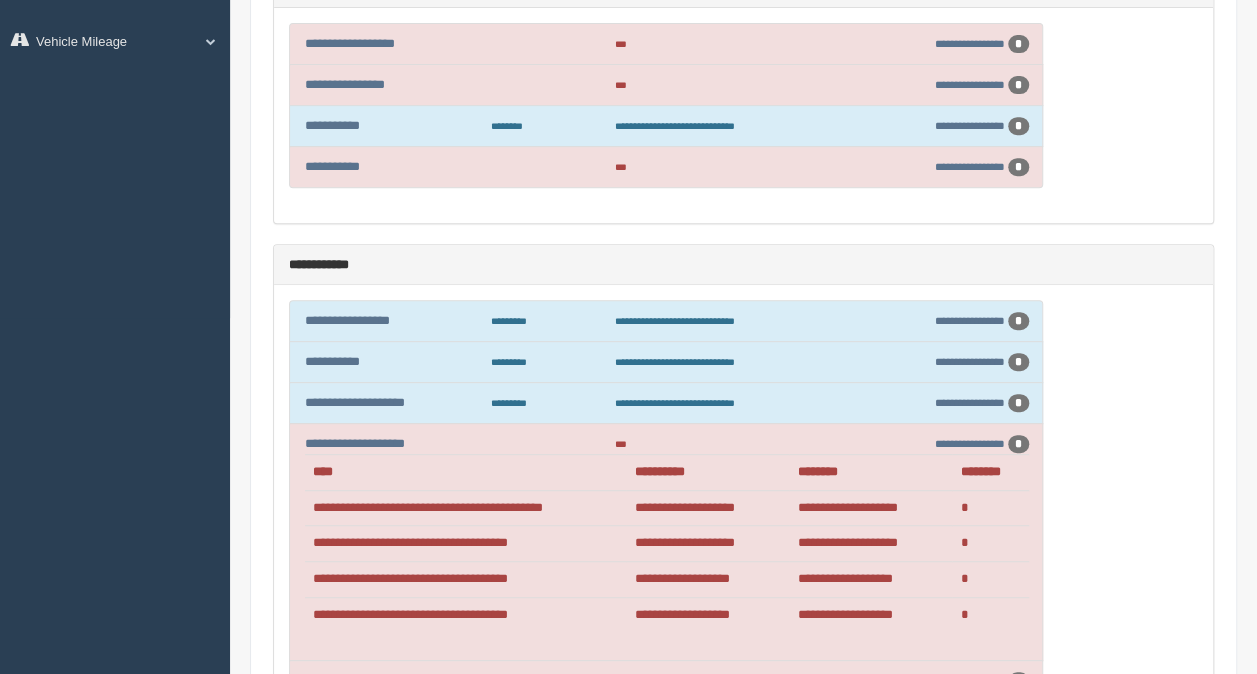 scroll, scrollTop: 360, scrollLeft: 0, axis: vertical 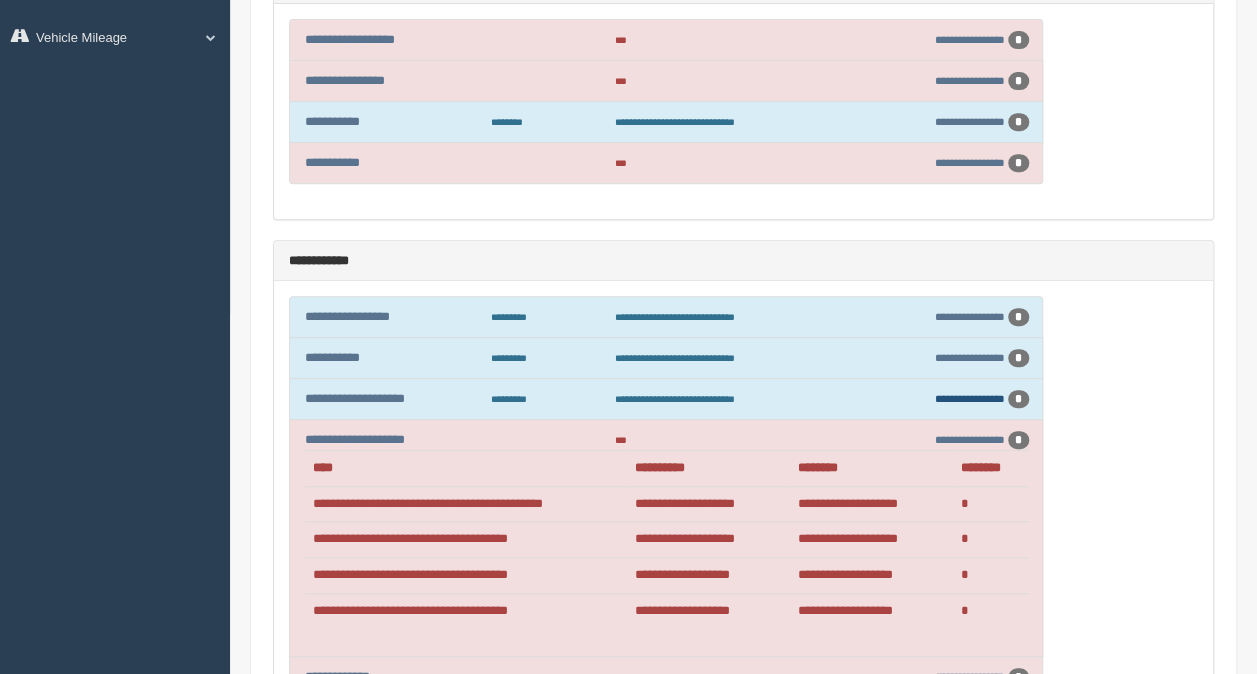 click on "**********" at bounding box center (970, 398) 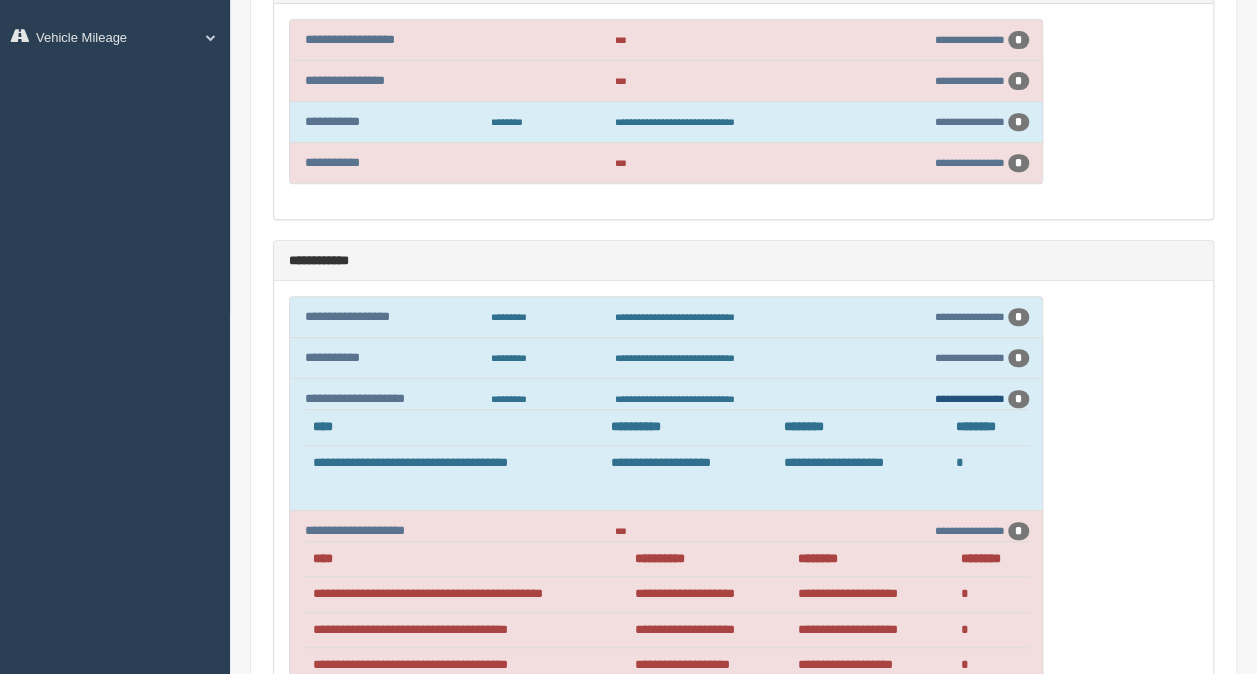 click on "**********" at bounding box center (970, 398) 